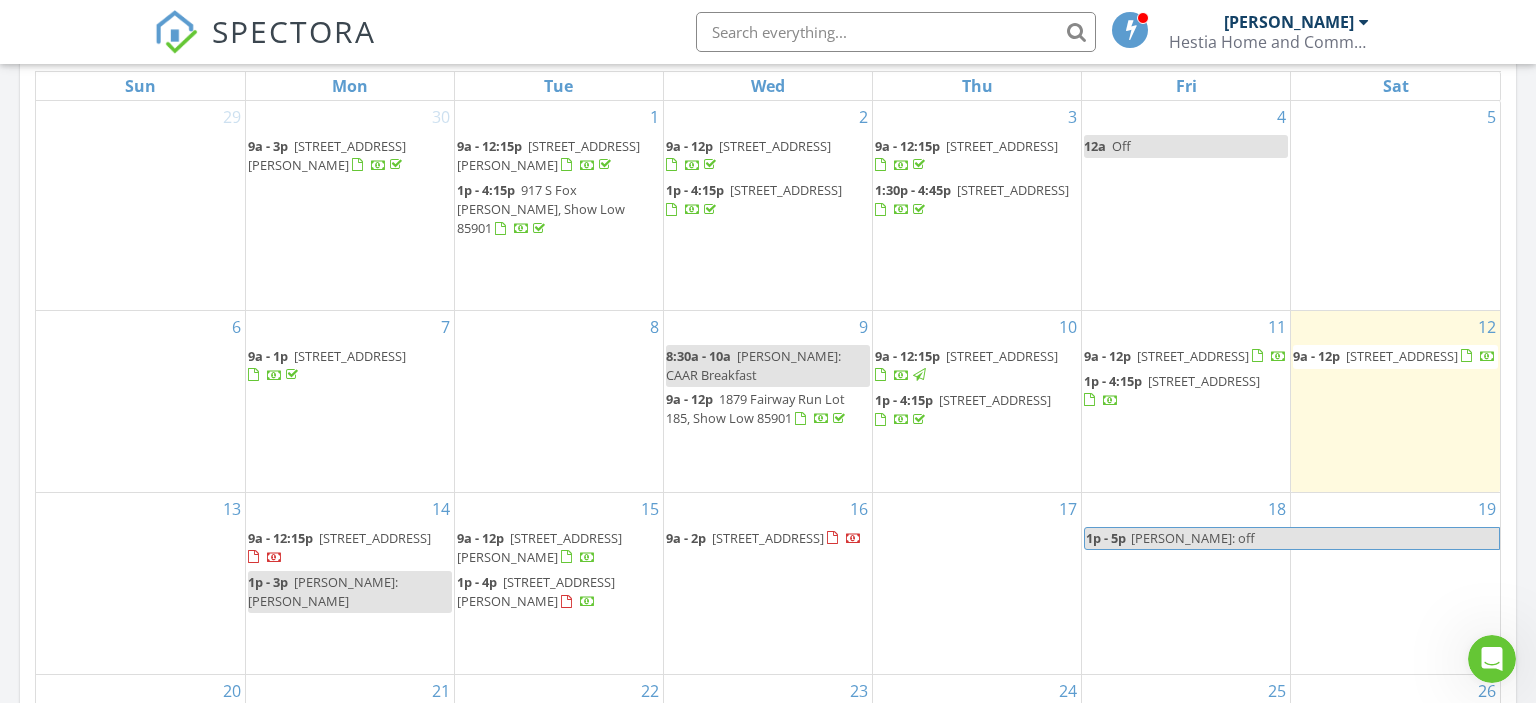 scroll, scrollTop: 0, scrollLeft: 0, axis: both 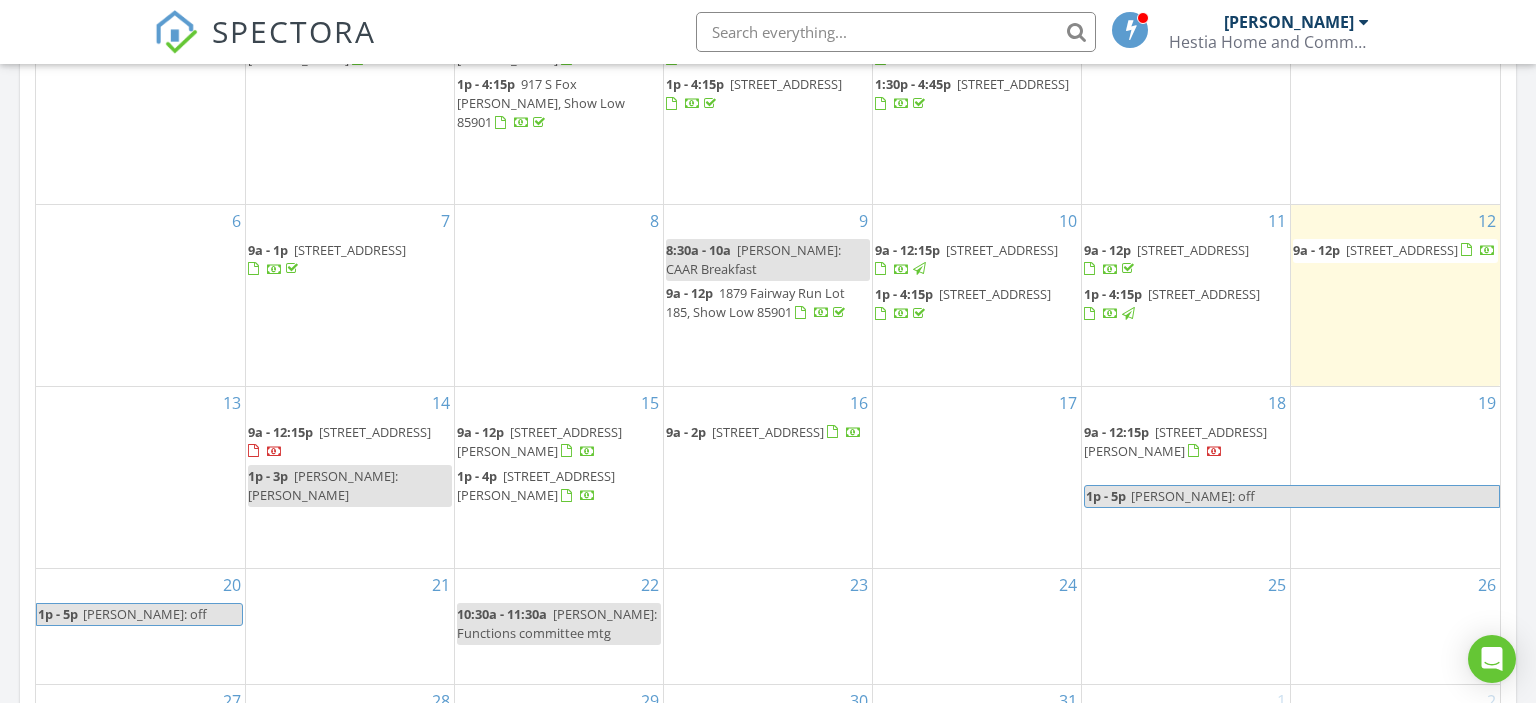 click on "5300 S Morgan Mountain Dr , Show Low 85901" at bounding box center [1175, 441] 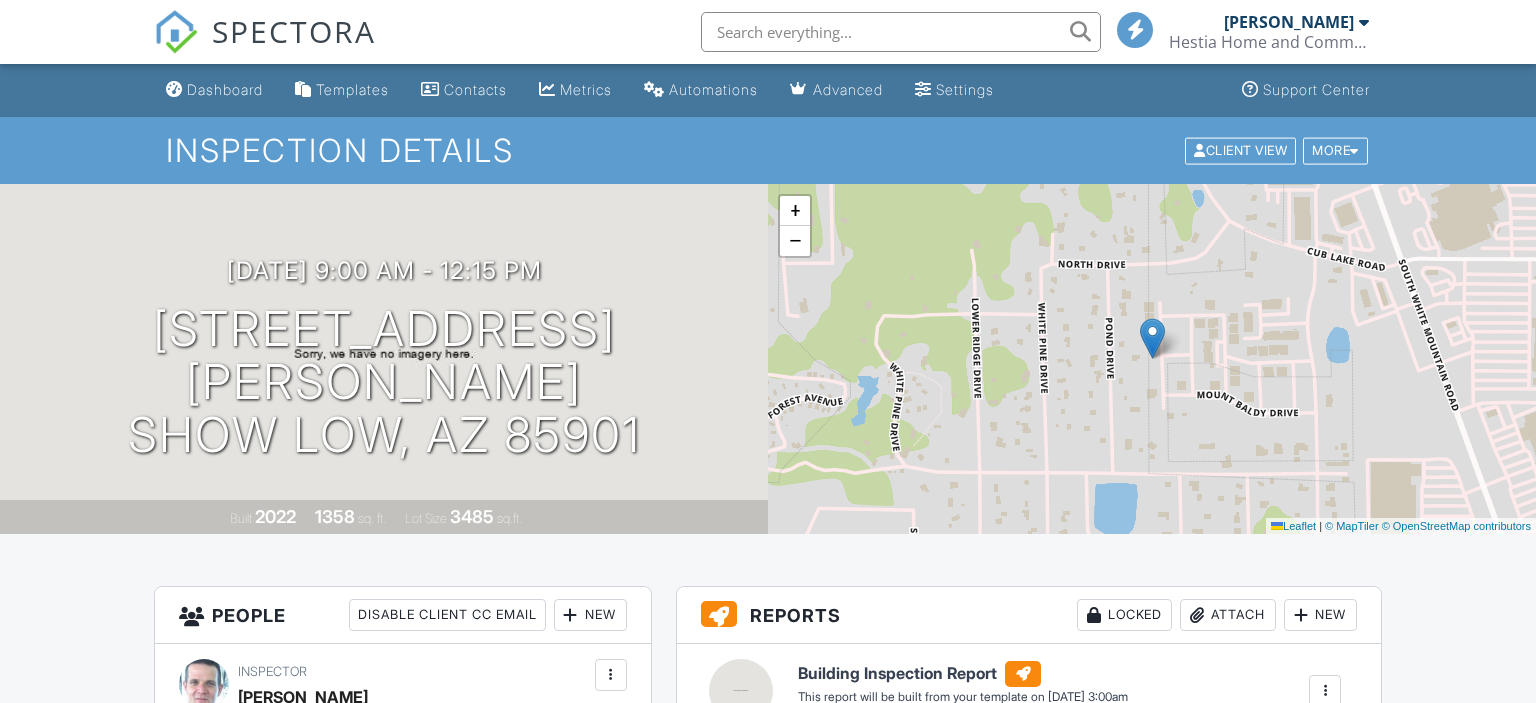 scroll, scrollTop: 0, scrollLeft: 0, axis: both 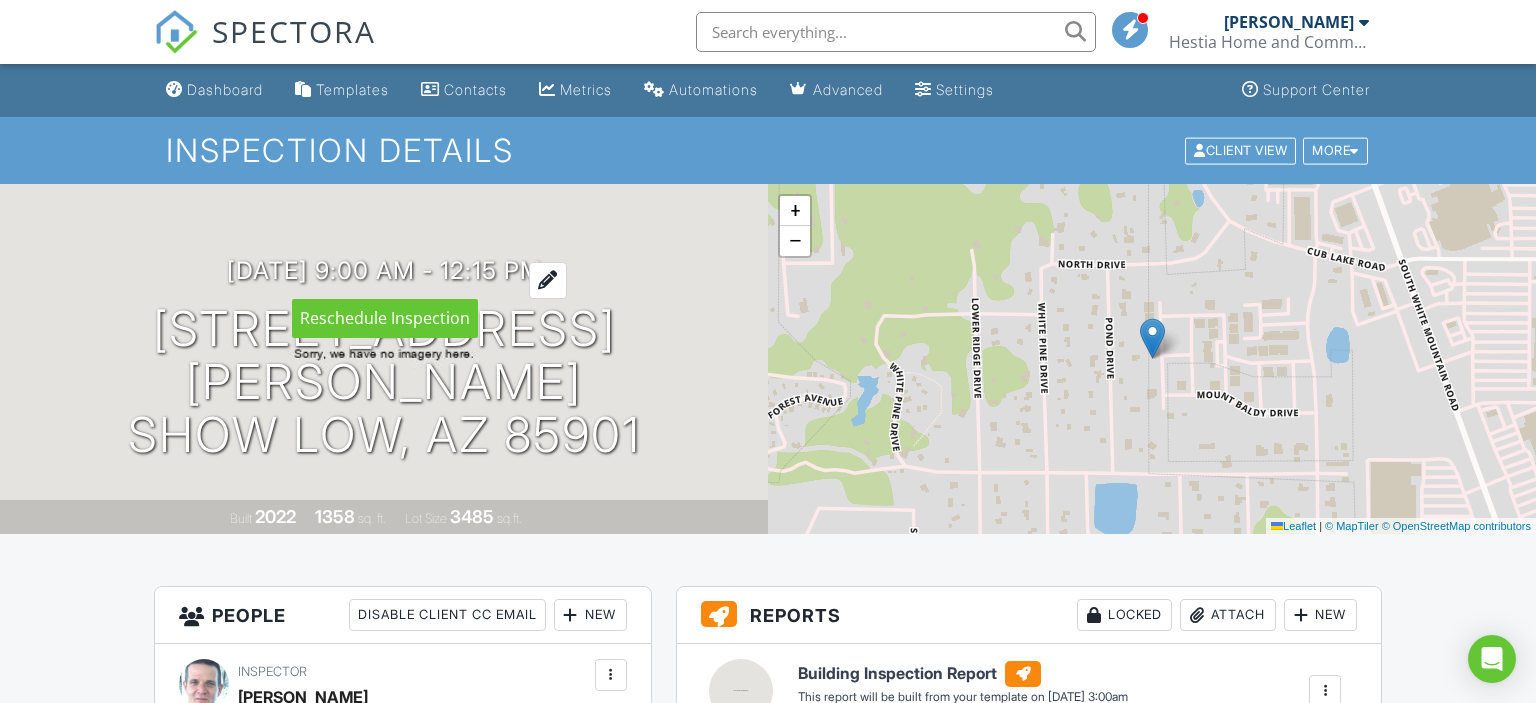 click on "07/18/2025  9:00 am
- 12:15 pm" at bounding box center [384, 270] 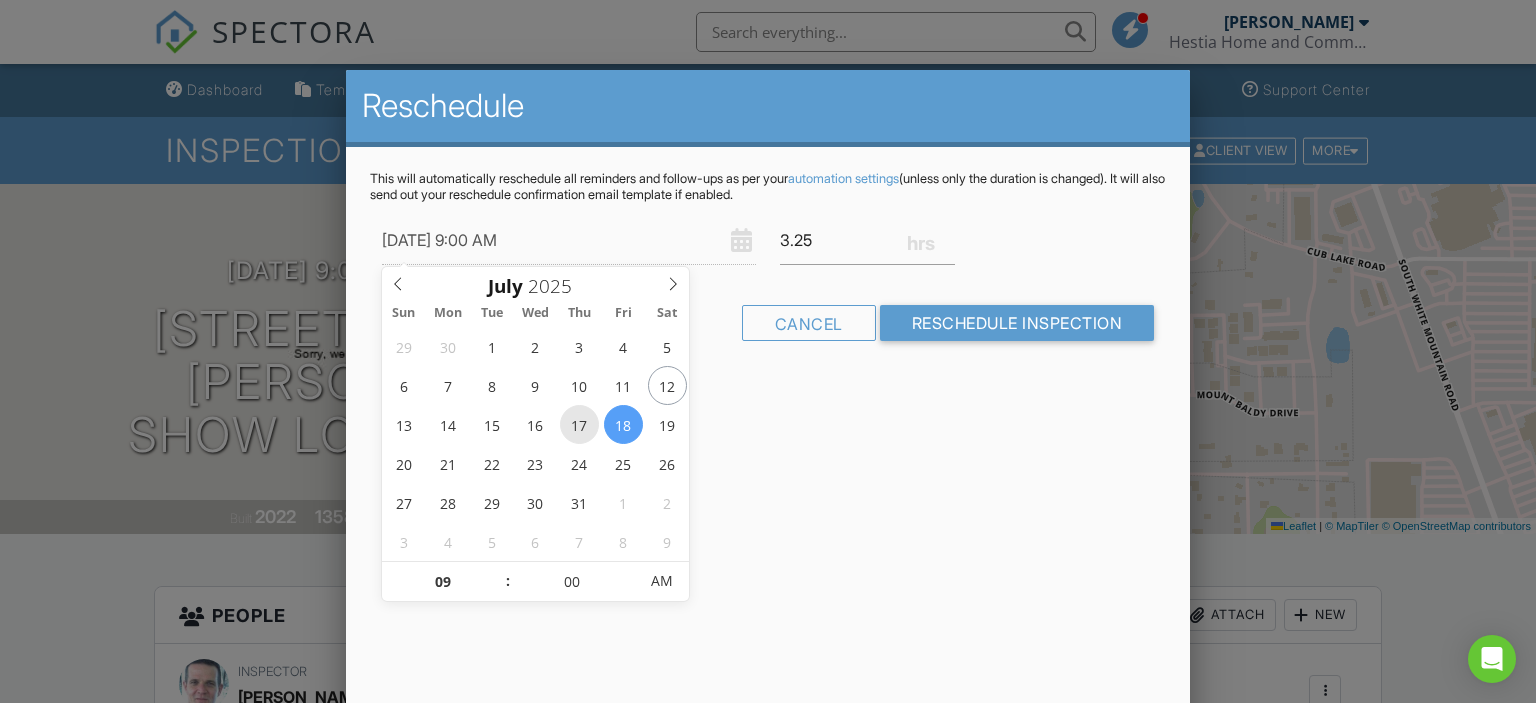 type on "[DATE] 9:00 AM" 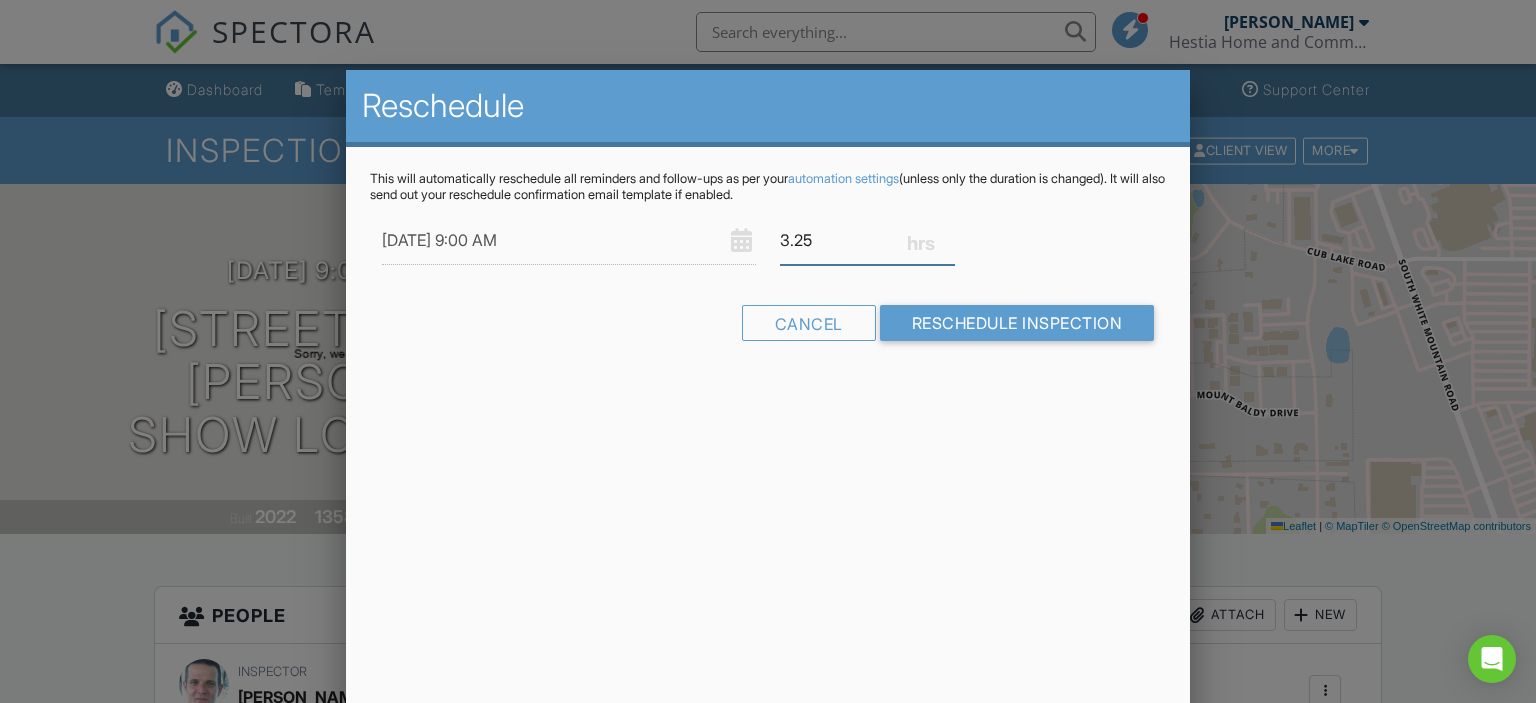 drag, startPoint x: 814, startPoint y: 242, endPoint x: 791, endPoint y: 242, distance: 23 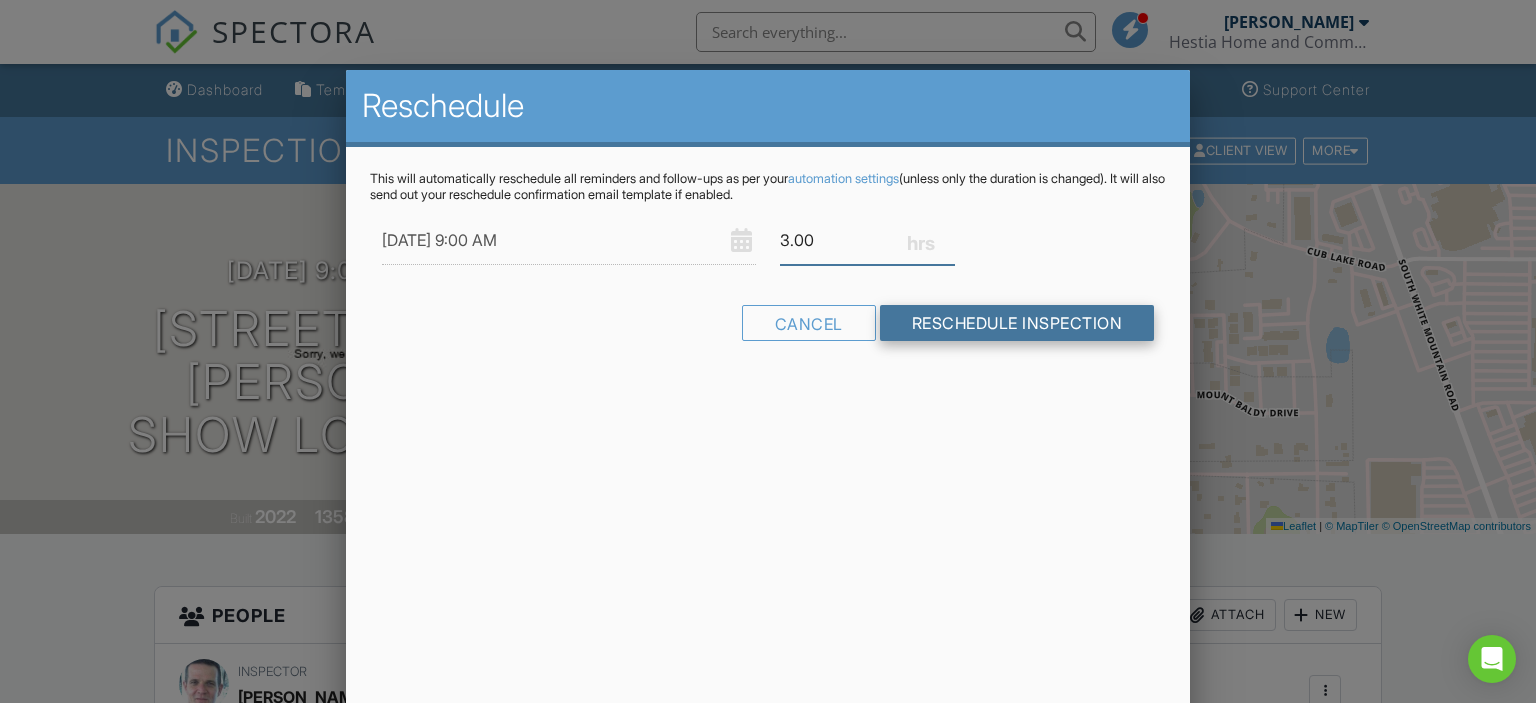 type on "3.00" 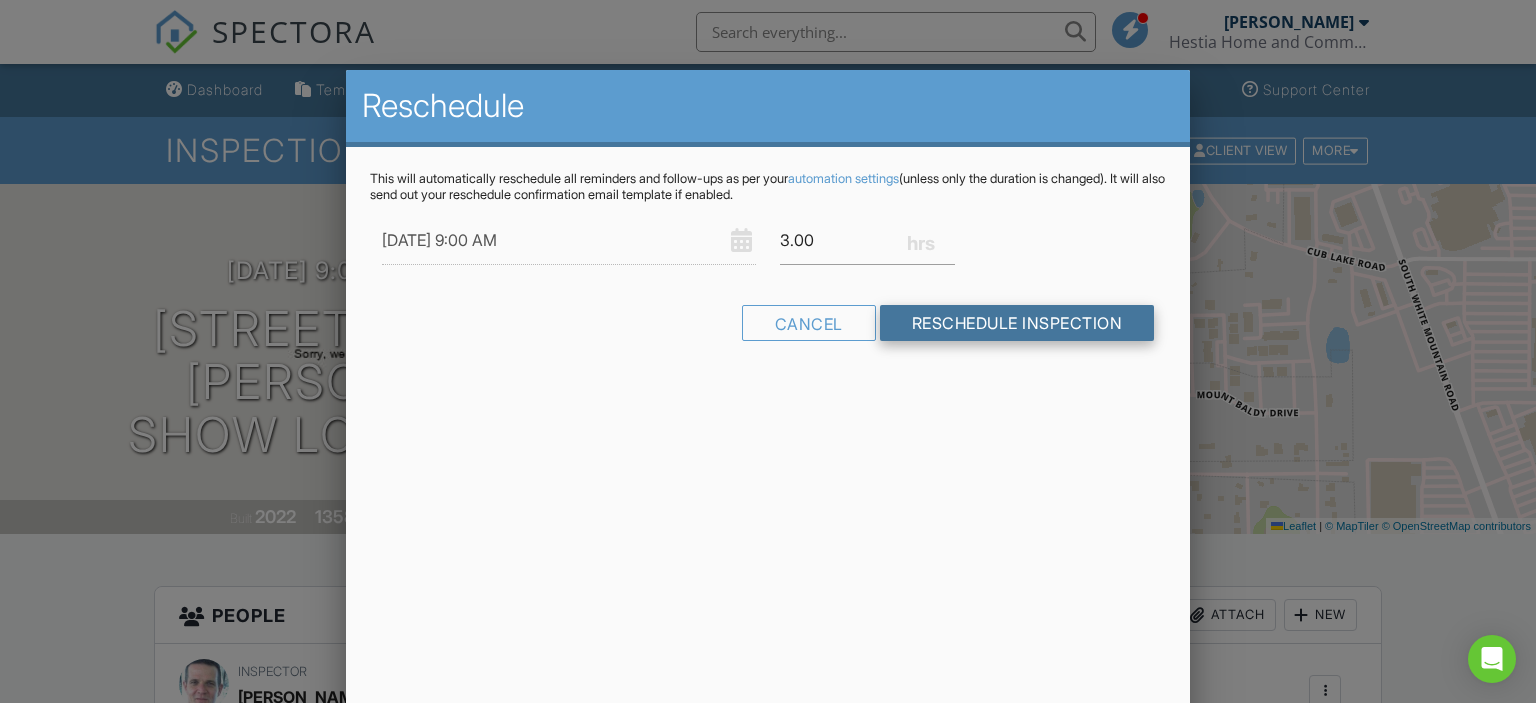 click on "Reschedule Inspection" at bounding box center (1017, 323) 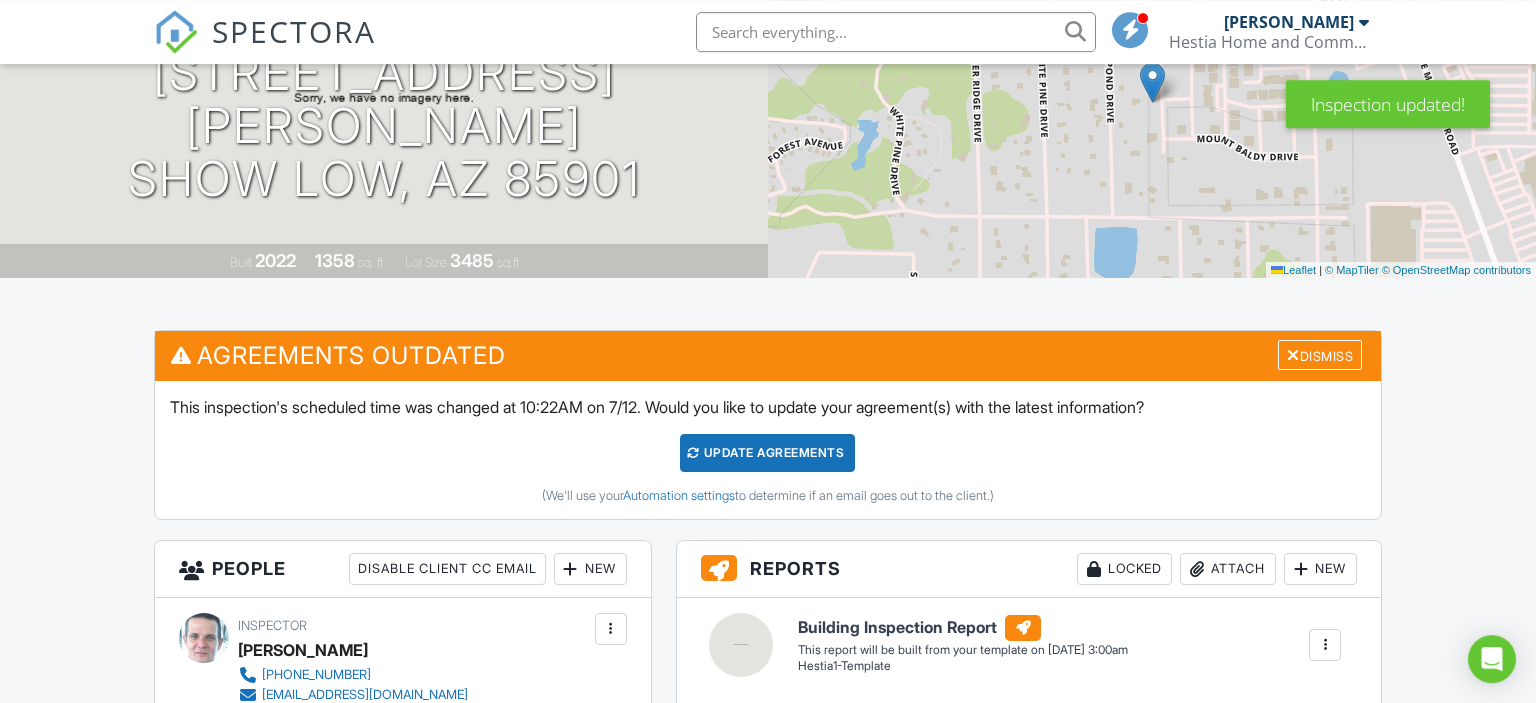 scroll, scrollTop: 316, scrollLeft: 0, axis: vertical 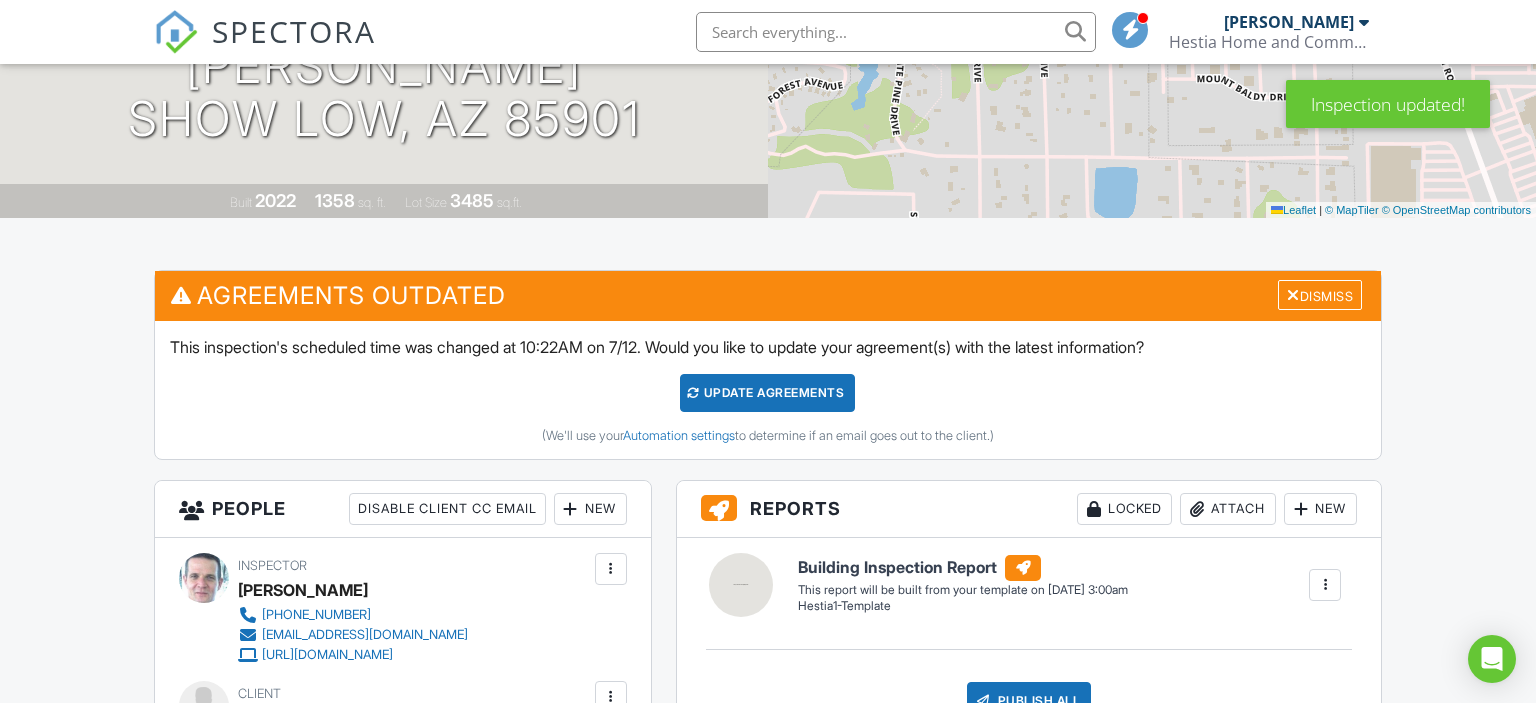 click on "Update Agreements" at bounding box center [767, 393] 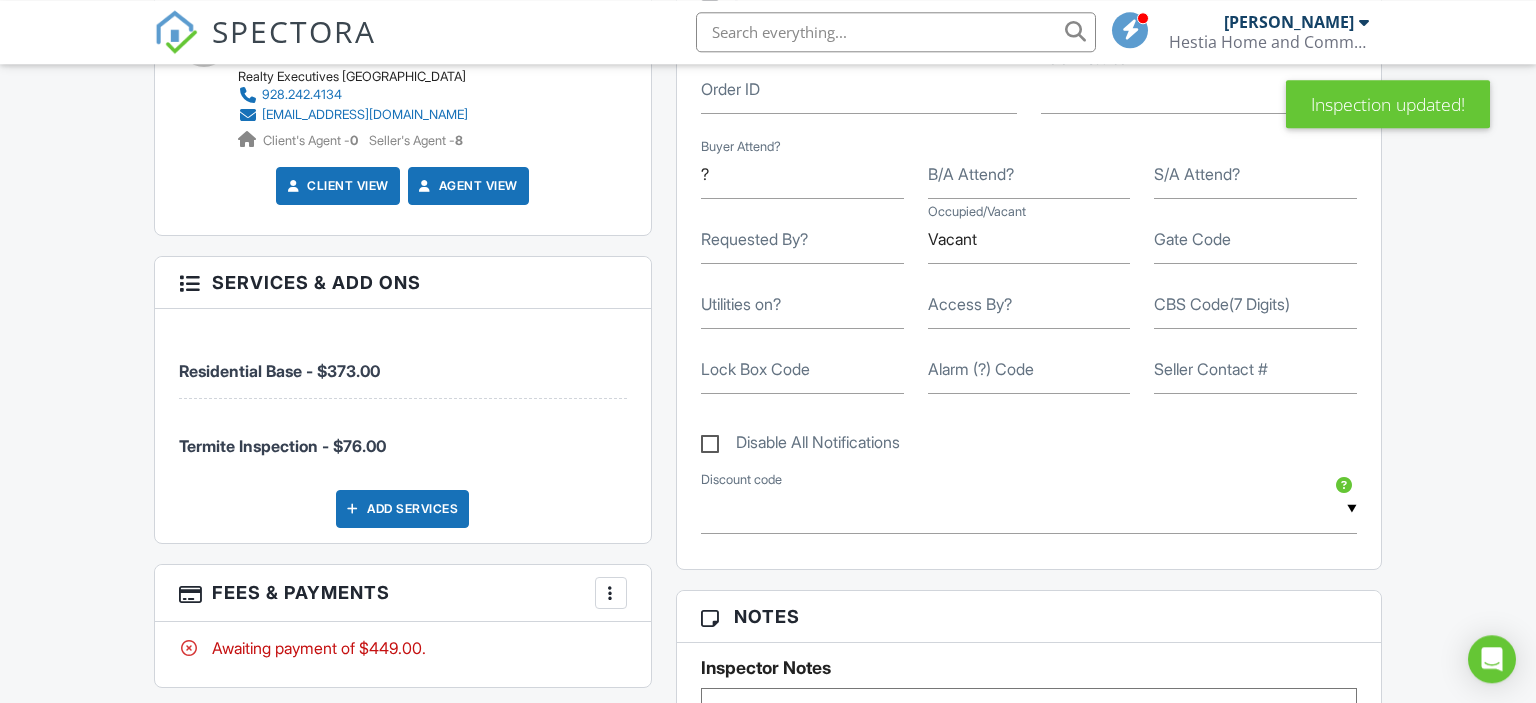 scroll, scrollTop: 844, scrollLeft: 0, axis: vertical 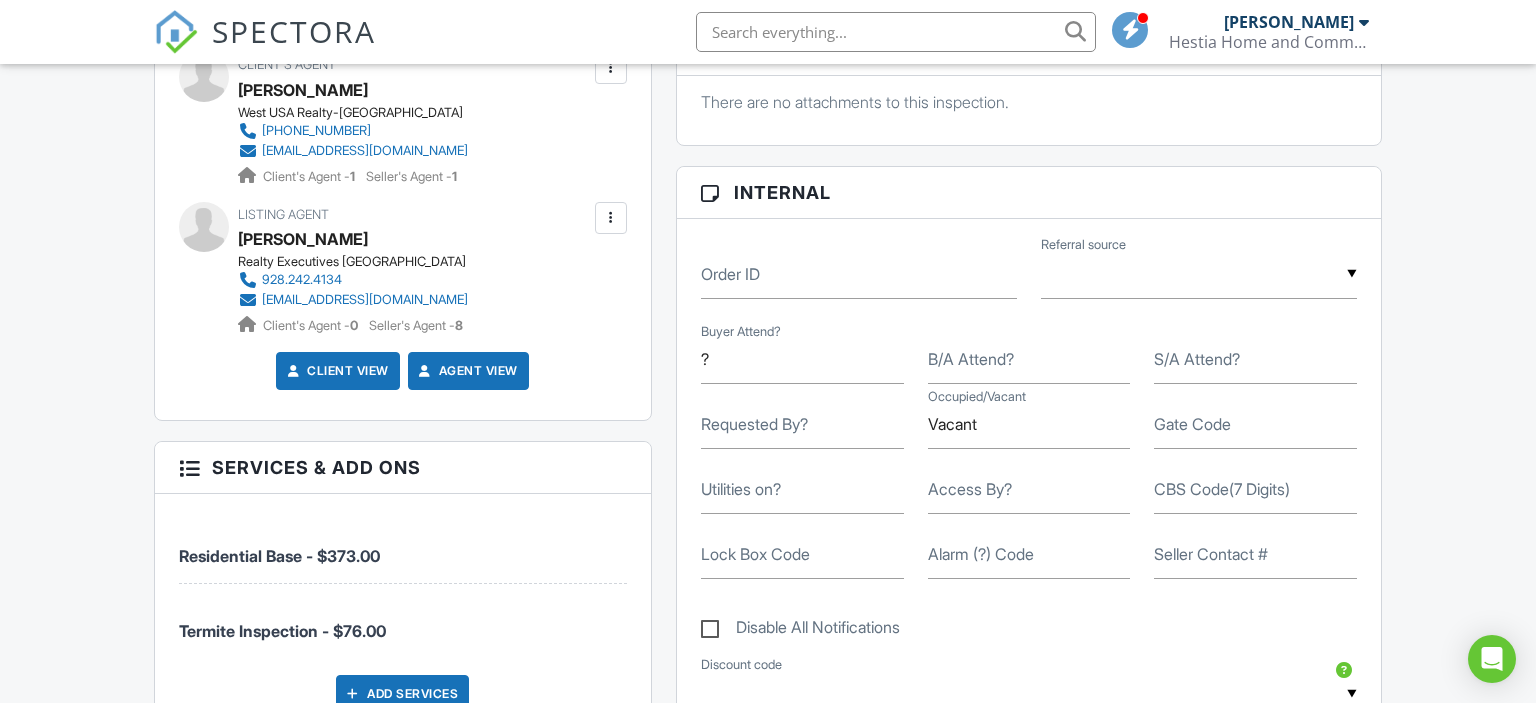 click at bounding box center (611, 218) 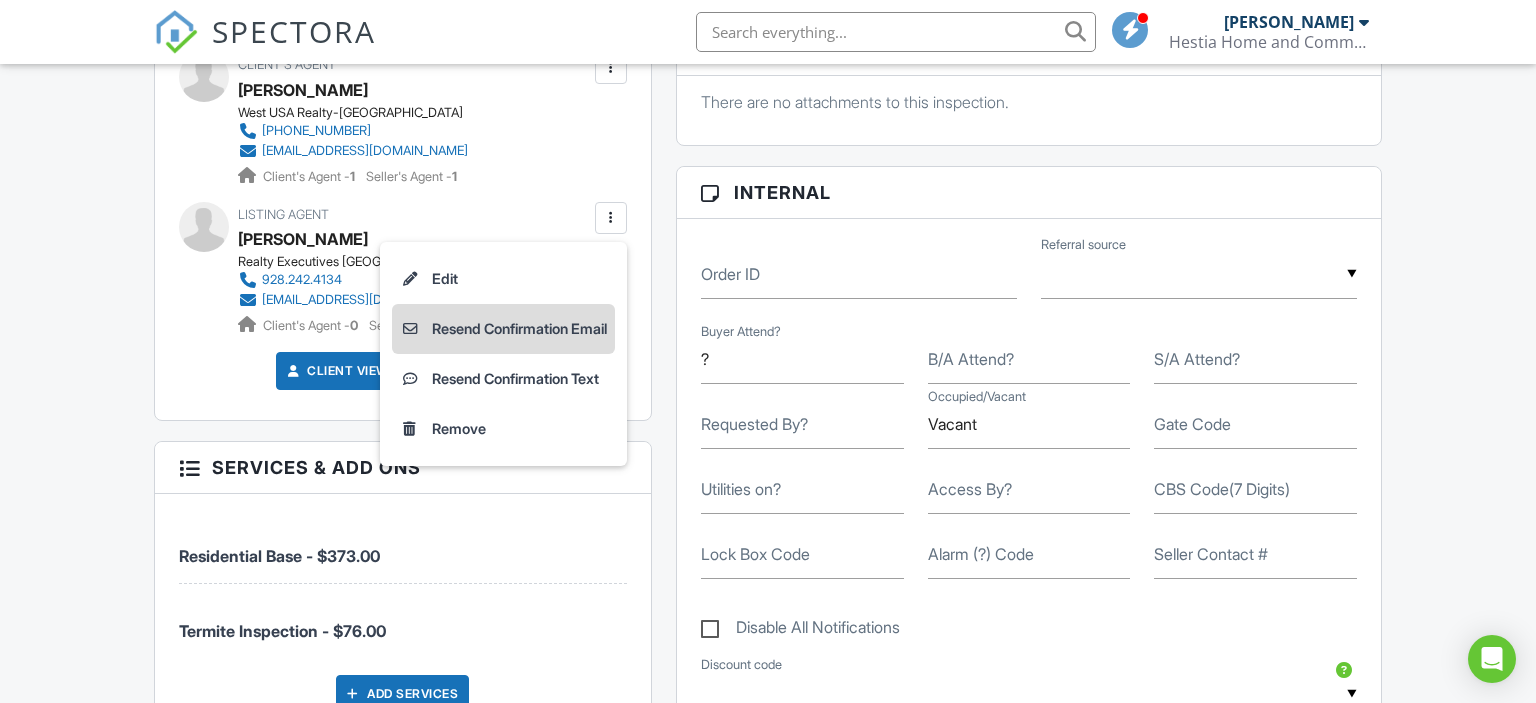 click on "Resend Confirmation Email" at bounding box center [503, 329] 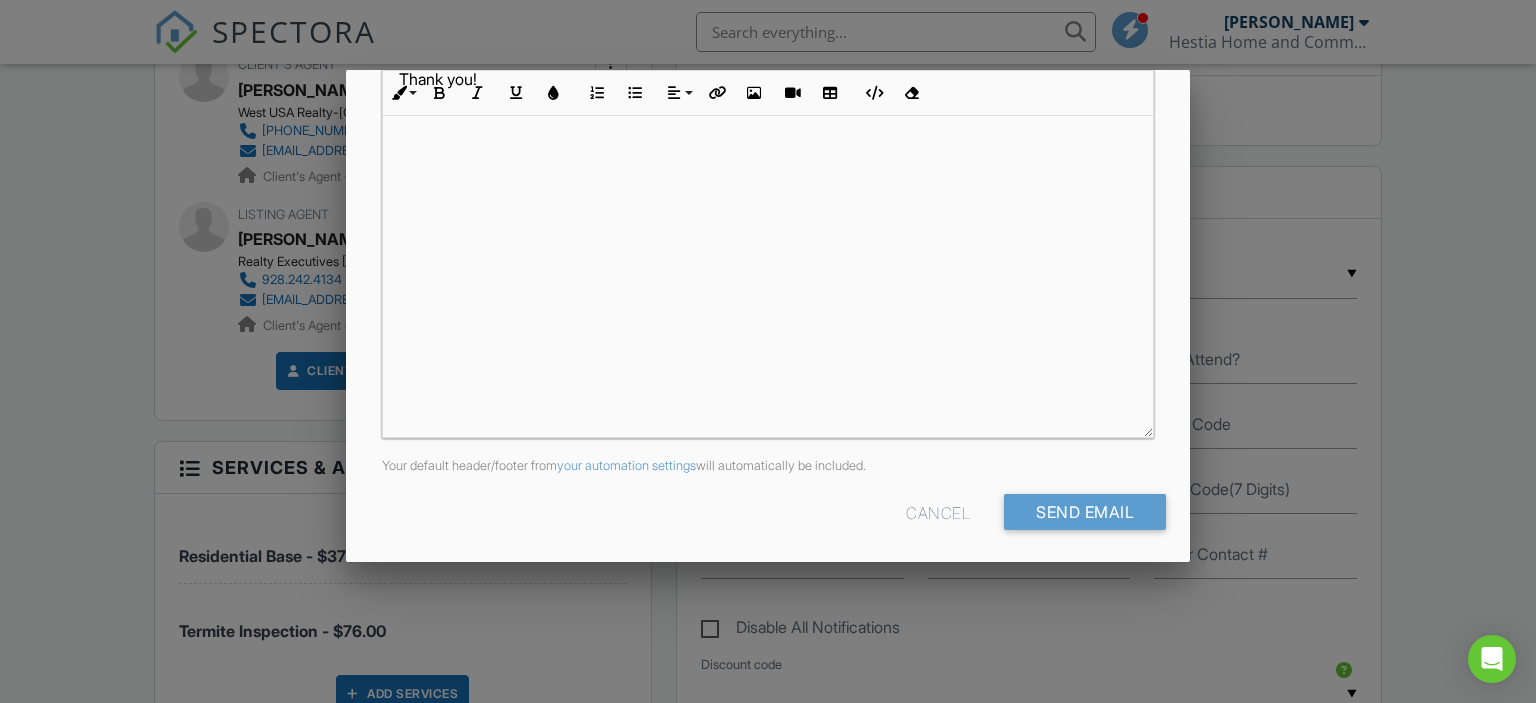 scroll, scrollTop: 490, scrollLeft: 0, axis: vertical 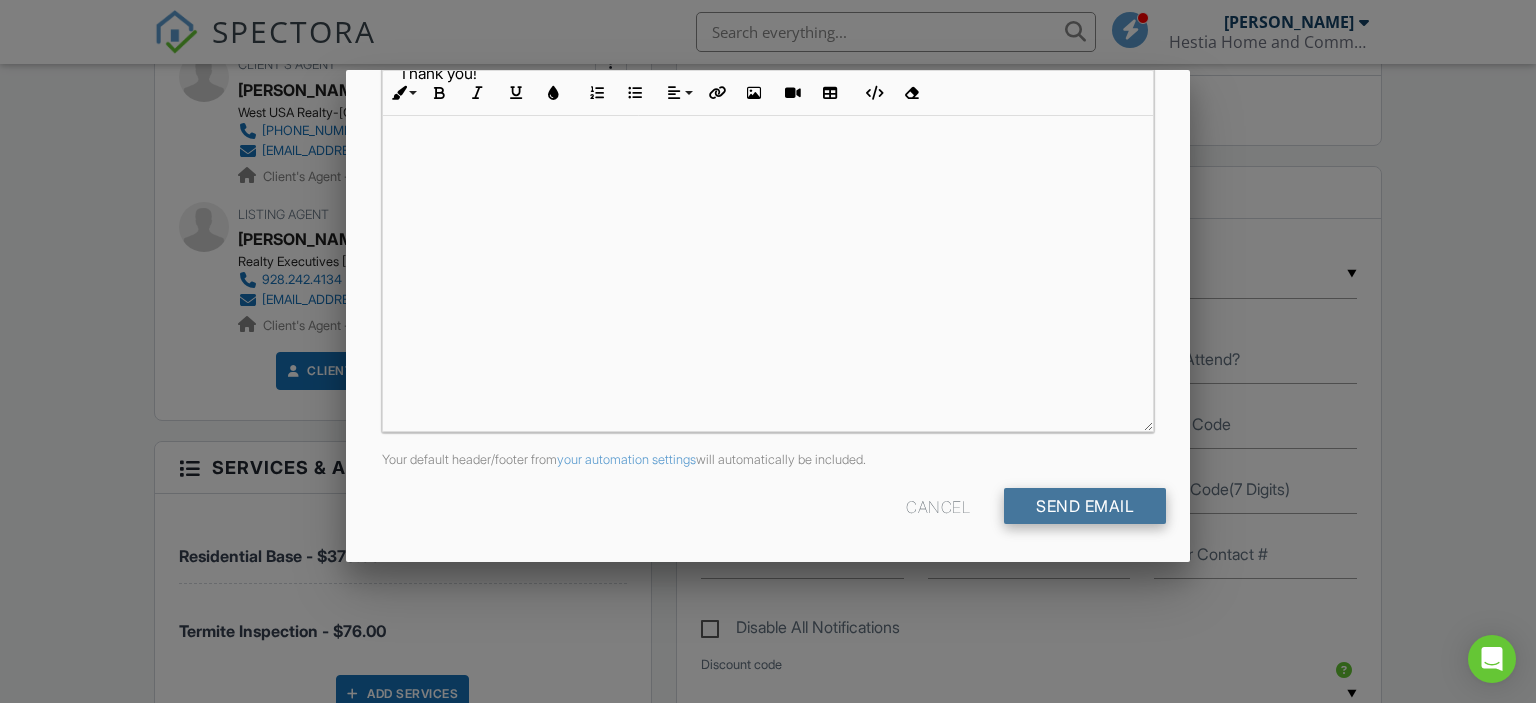 click on "Send Email" at bounding box center (1085, 506) 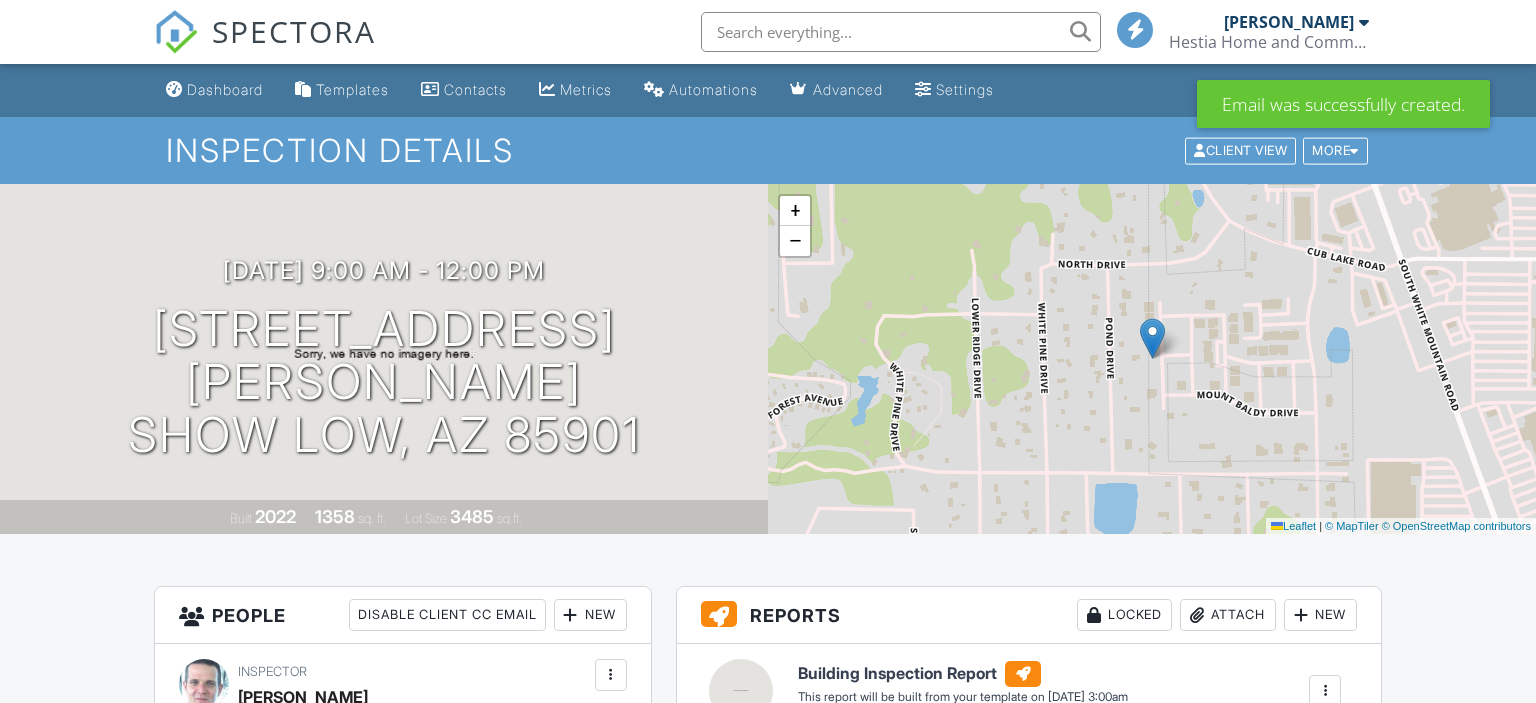 scroll, scrollTop: 0, scrollLeft: 0, axis: both 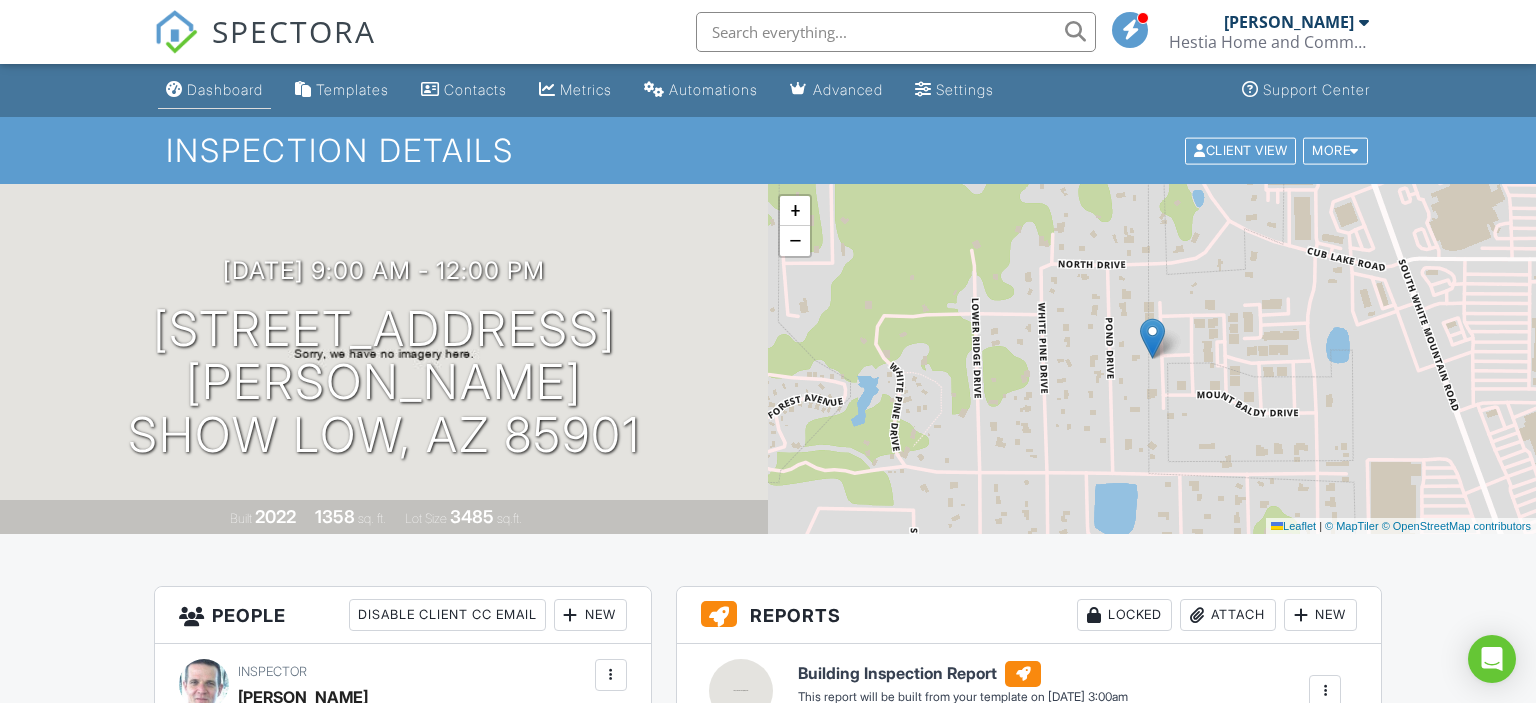click on "Dashboard" at bounding box center (225, 89) 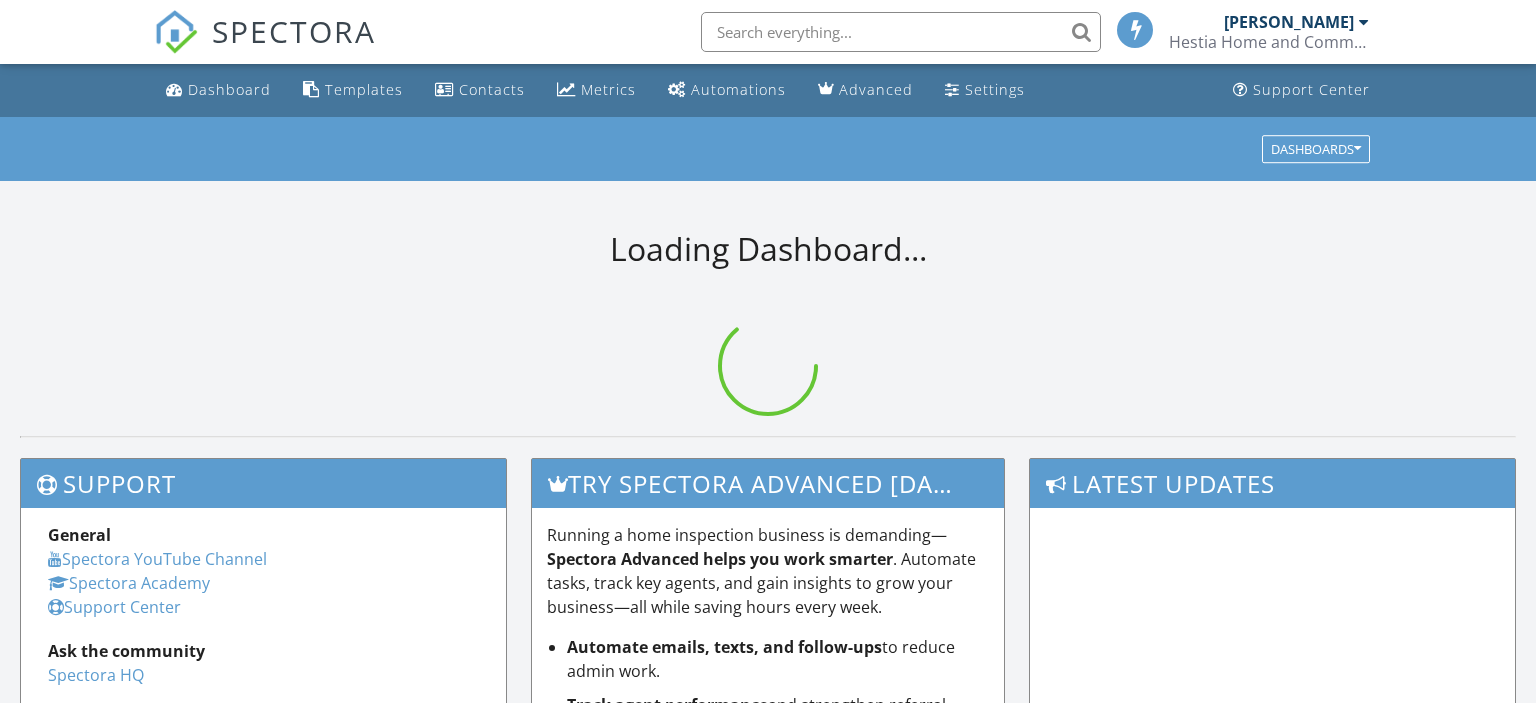 scroll, scrollTop: 0, scrollLeft: 0, axis: both 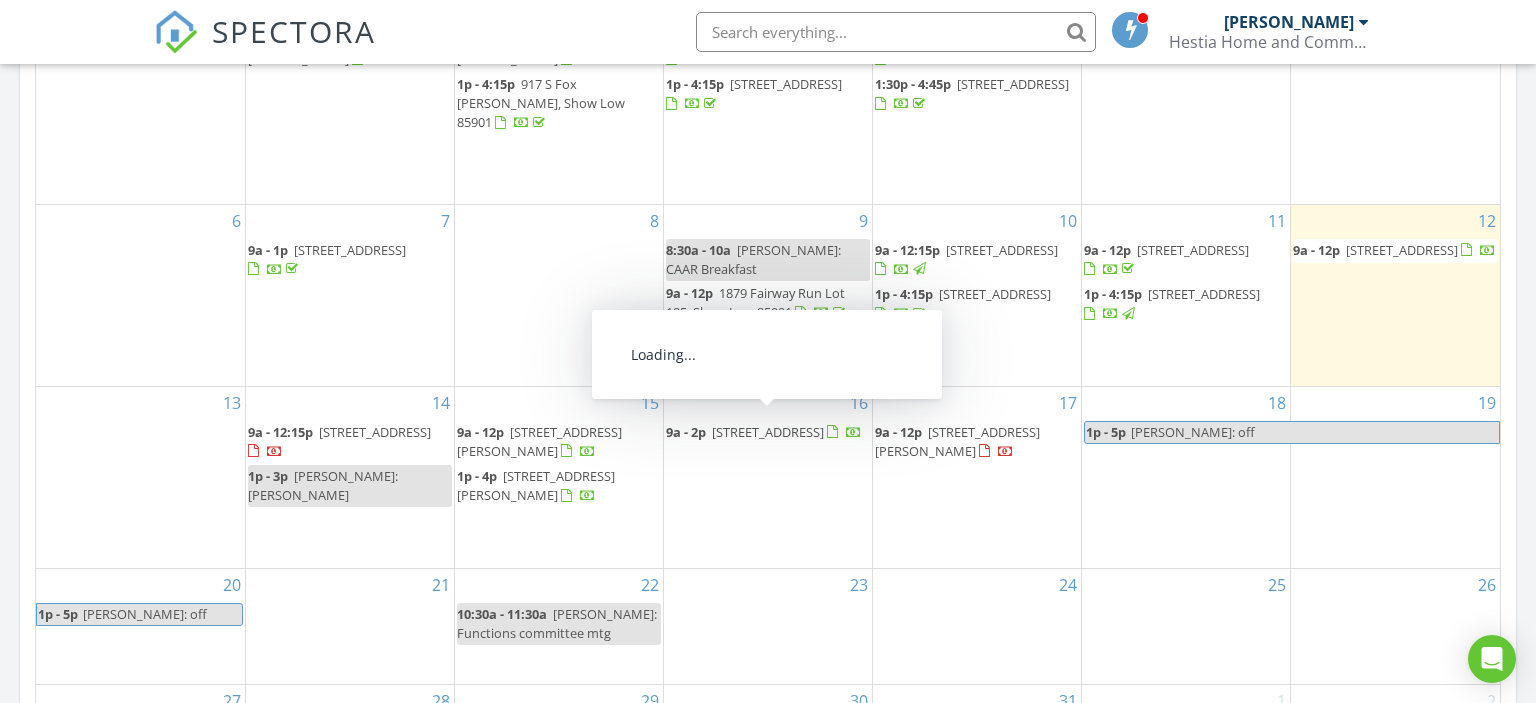 click on "2889 Jacks Rd, LAKESIDE 85929" at bounding box center [768, 432] 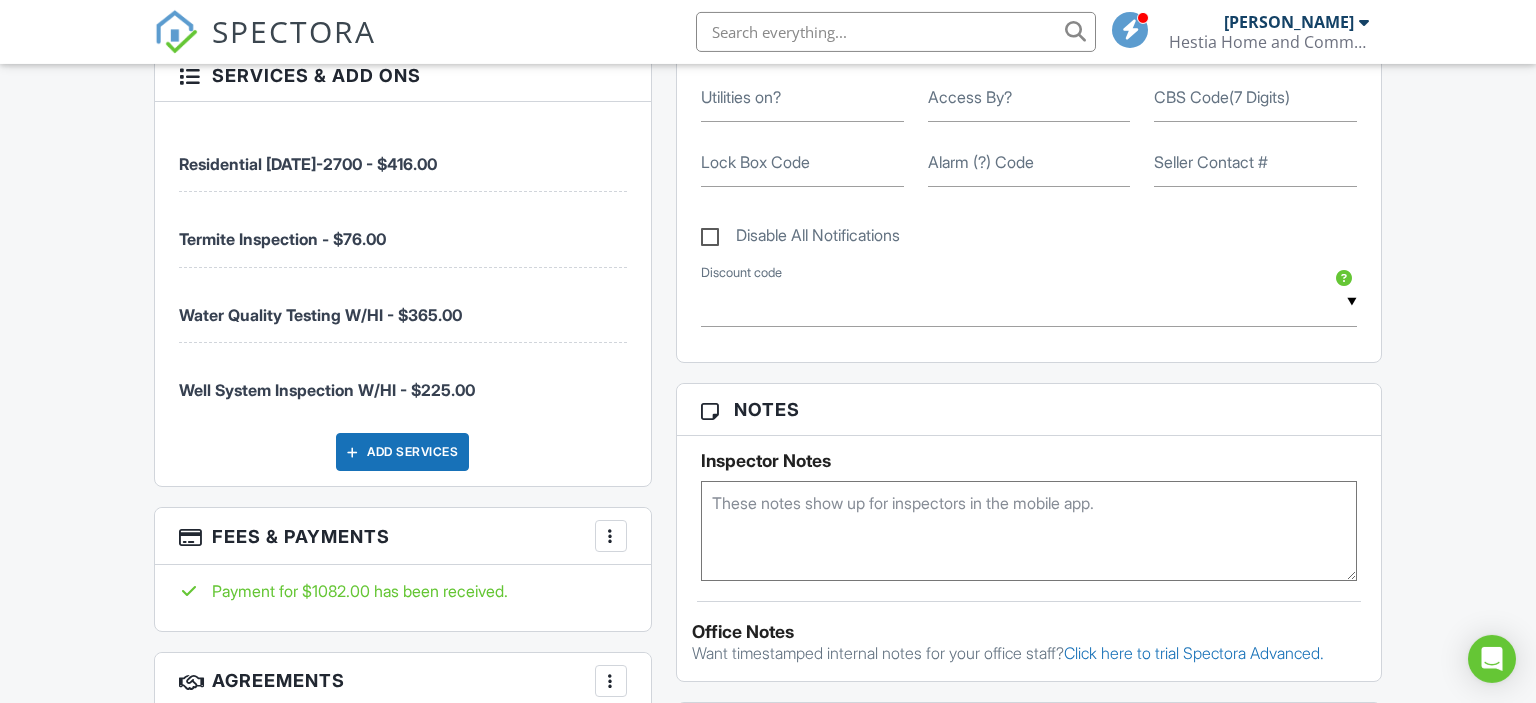 scroll, scrollTop: 1267, scrollLeft: 0, axis: vertical 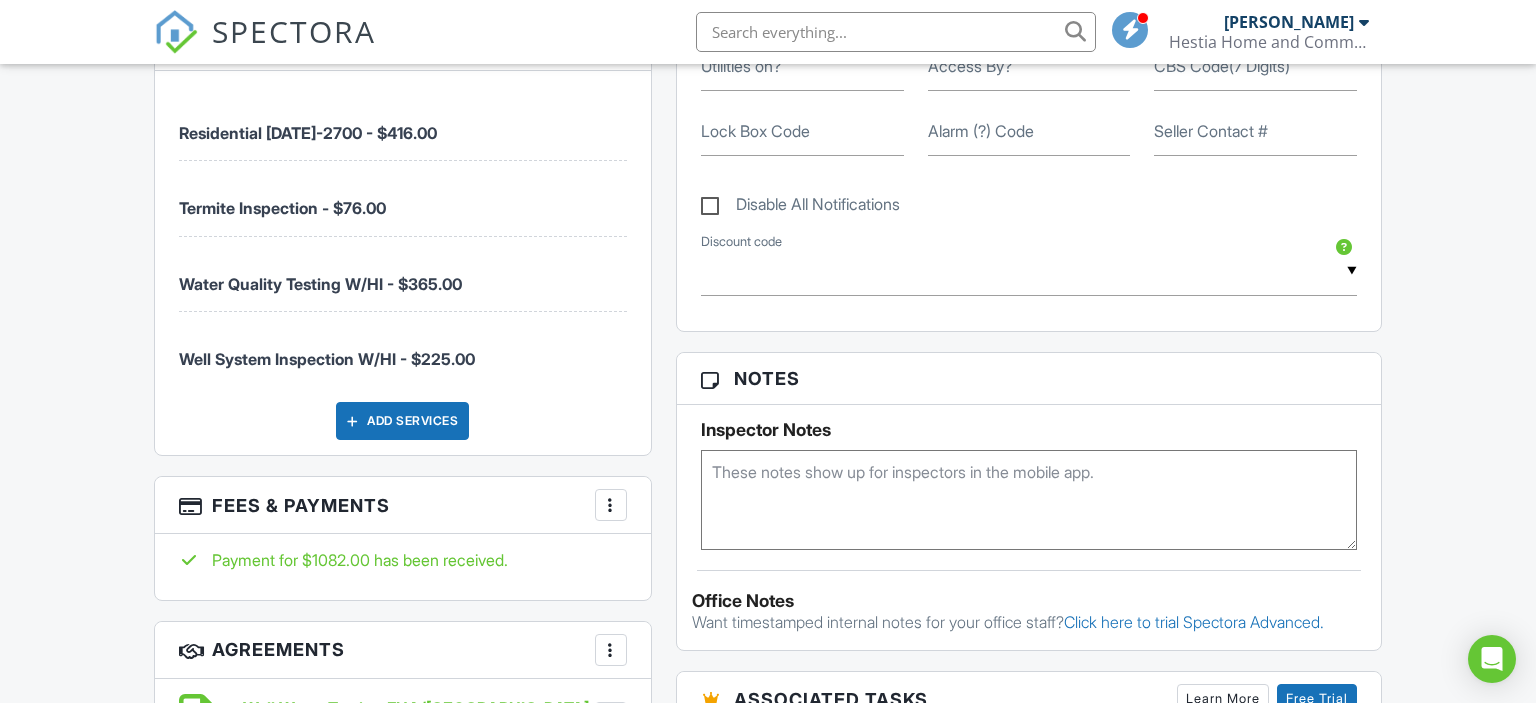 click at bounding box center [1029, 500] 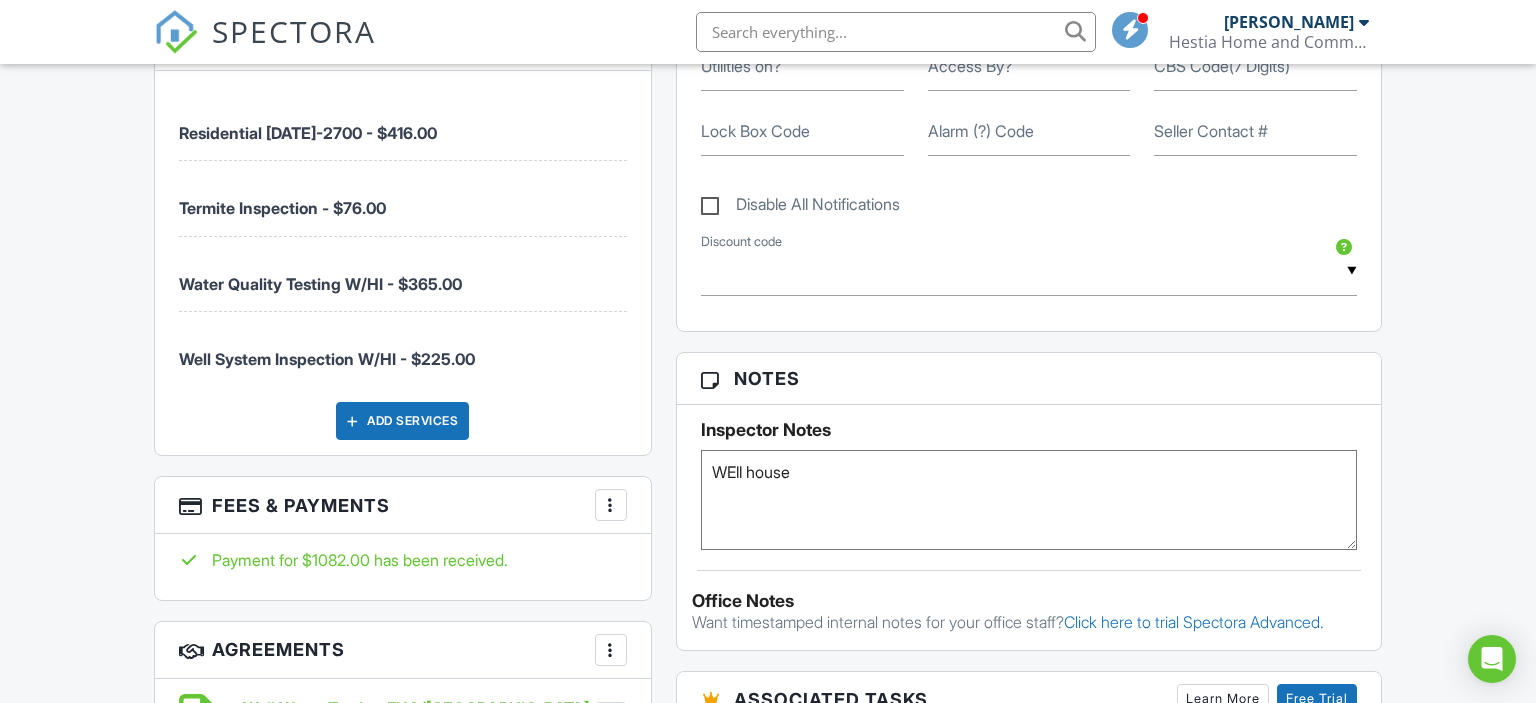drag, startPoint x: 739, startPoint y: 468, endPoint x: 726, endPoint y: 470, distance: 13.152946 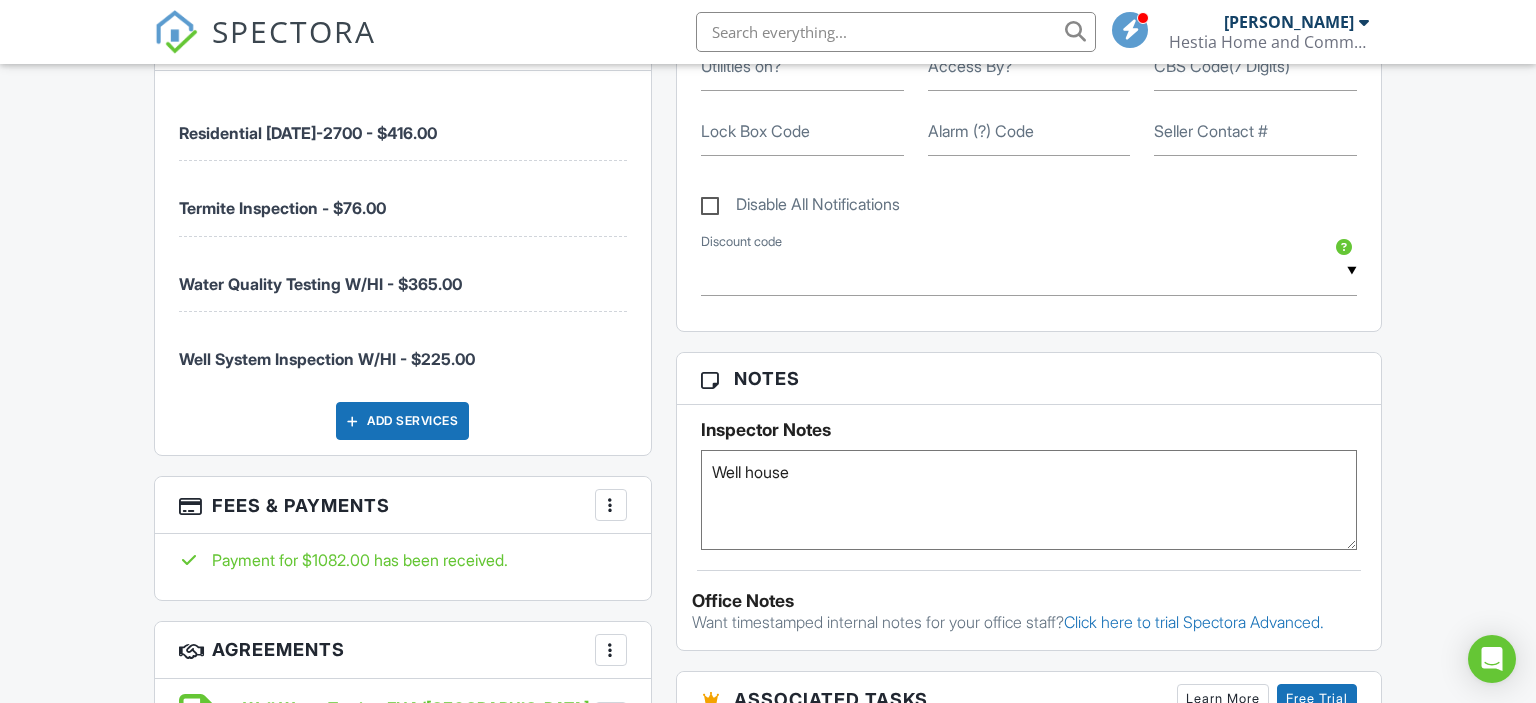 click on "Well house" at bounding box center [1029, 500] 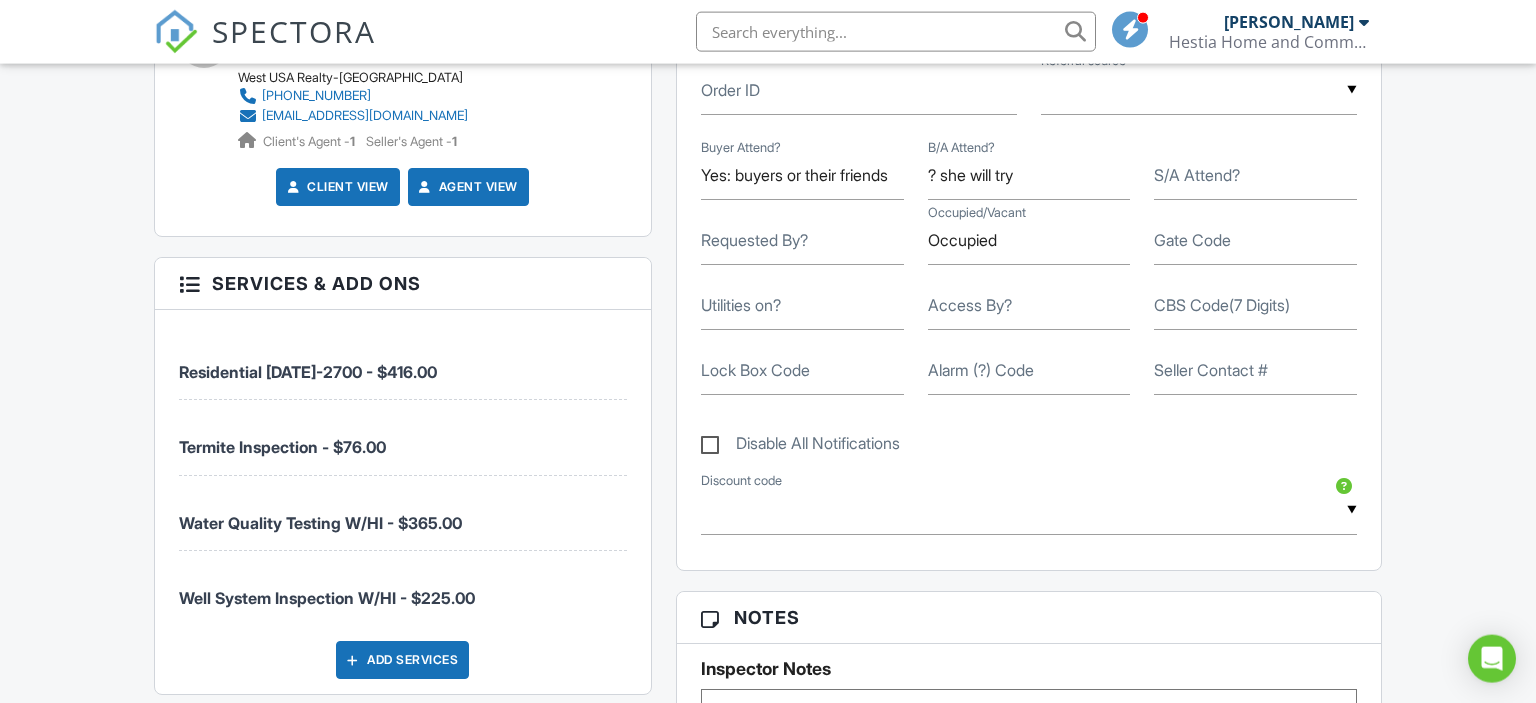 scroll, scrollTop: 950, scrollLeft: 0, axis: vertical 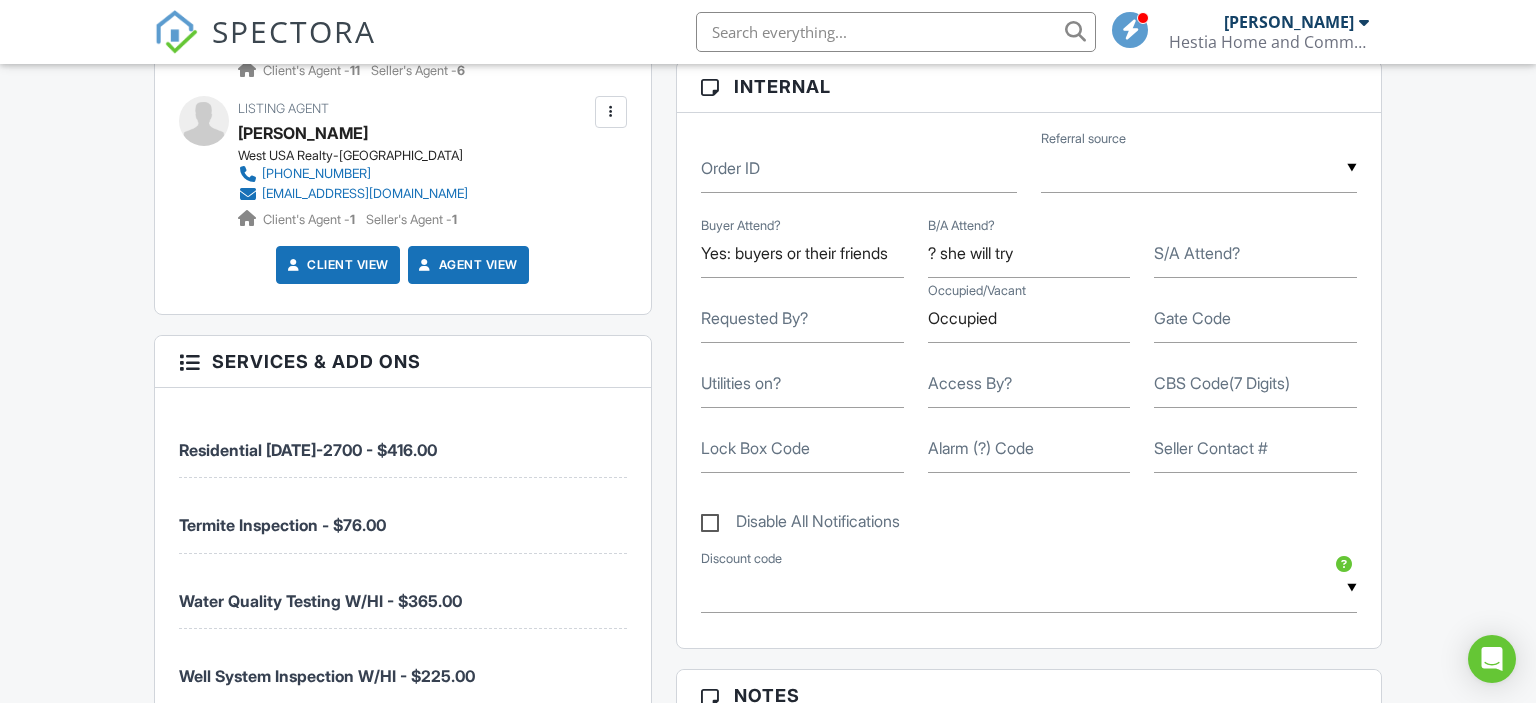type on "Well house on another property. Jack Peterson 928-369-8880." 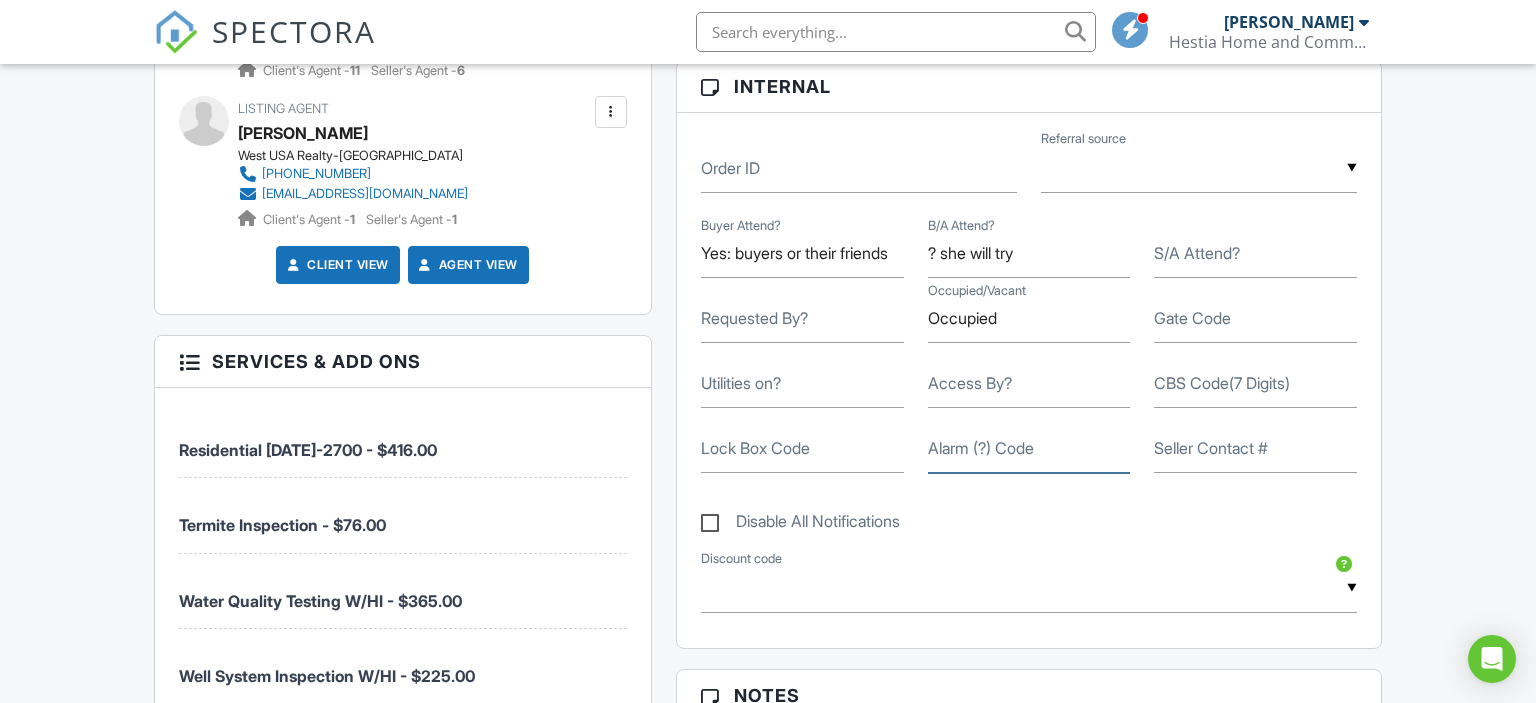 click on "Alarm (?) Code" at bounding box center [1029, 448] 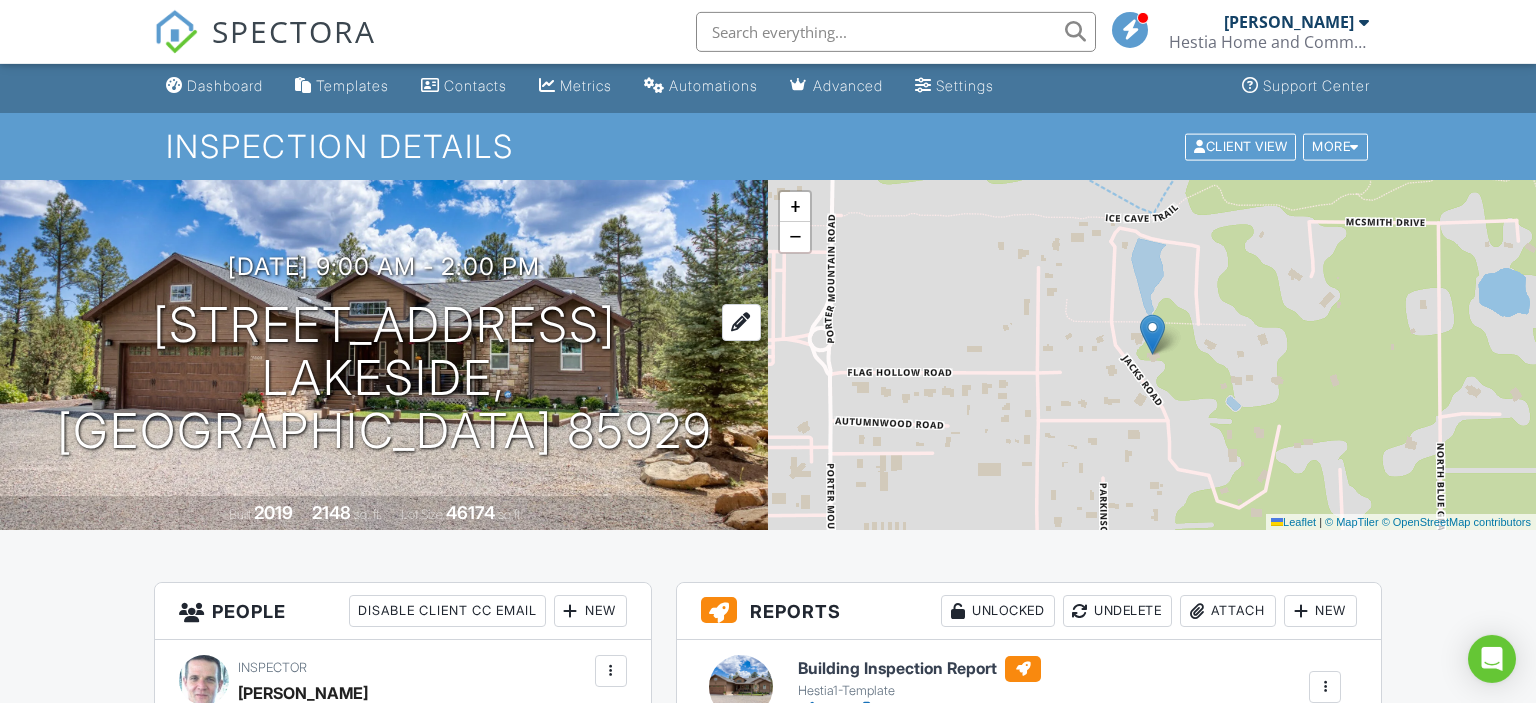 scroll, scrollTop: 0, scrollLeft: 0, axis: both 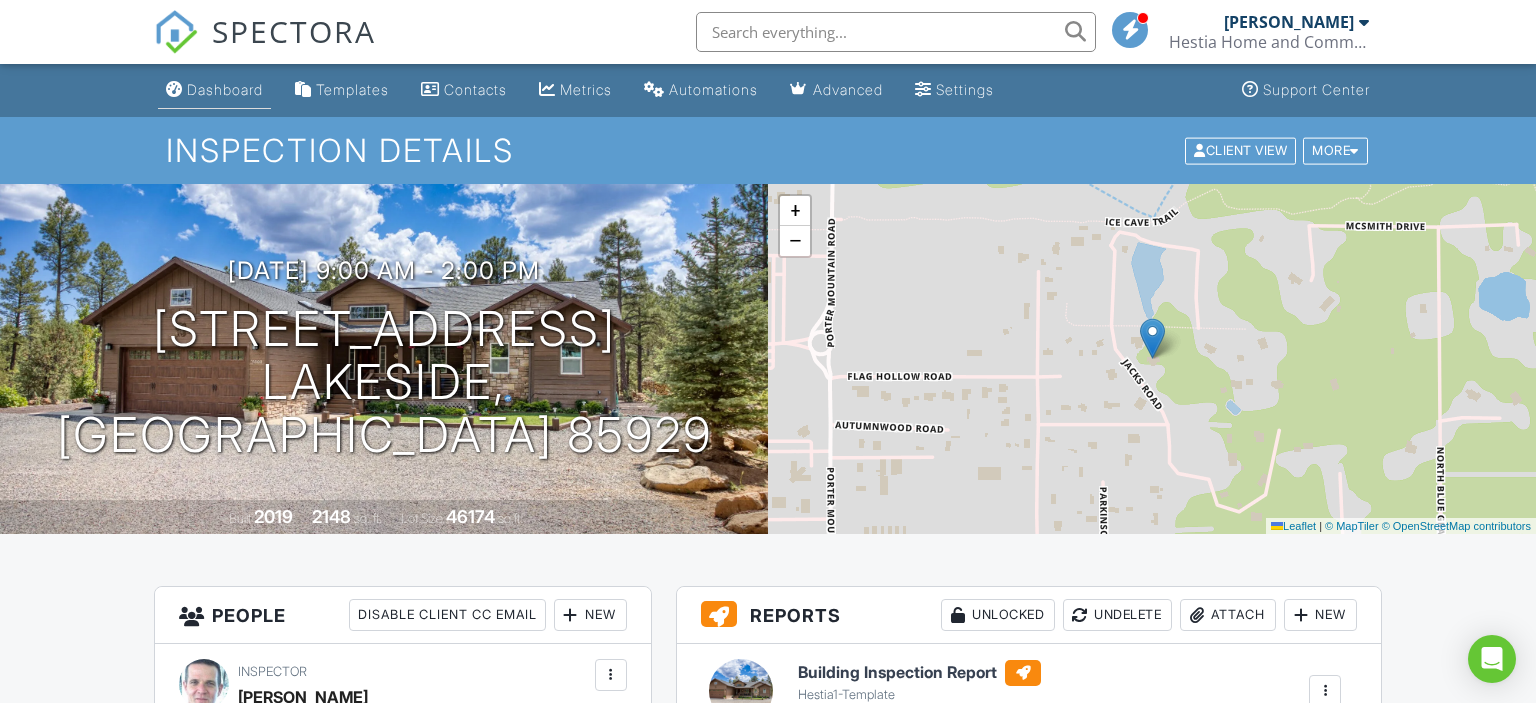 click on "Dashboard" at bounding box center [225, 89] 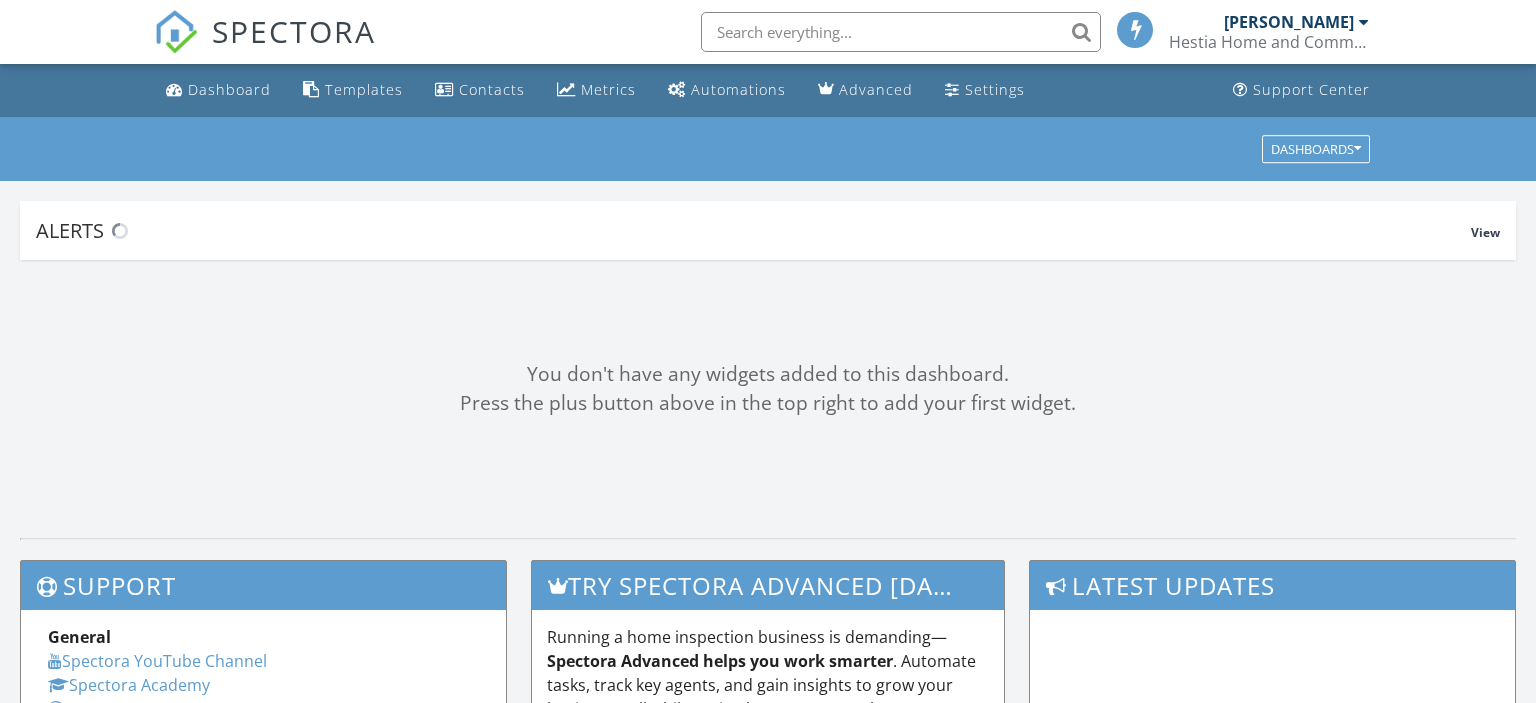 scroll, scrollTop: 0, scrollLeft: 0, axis: both 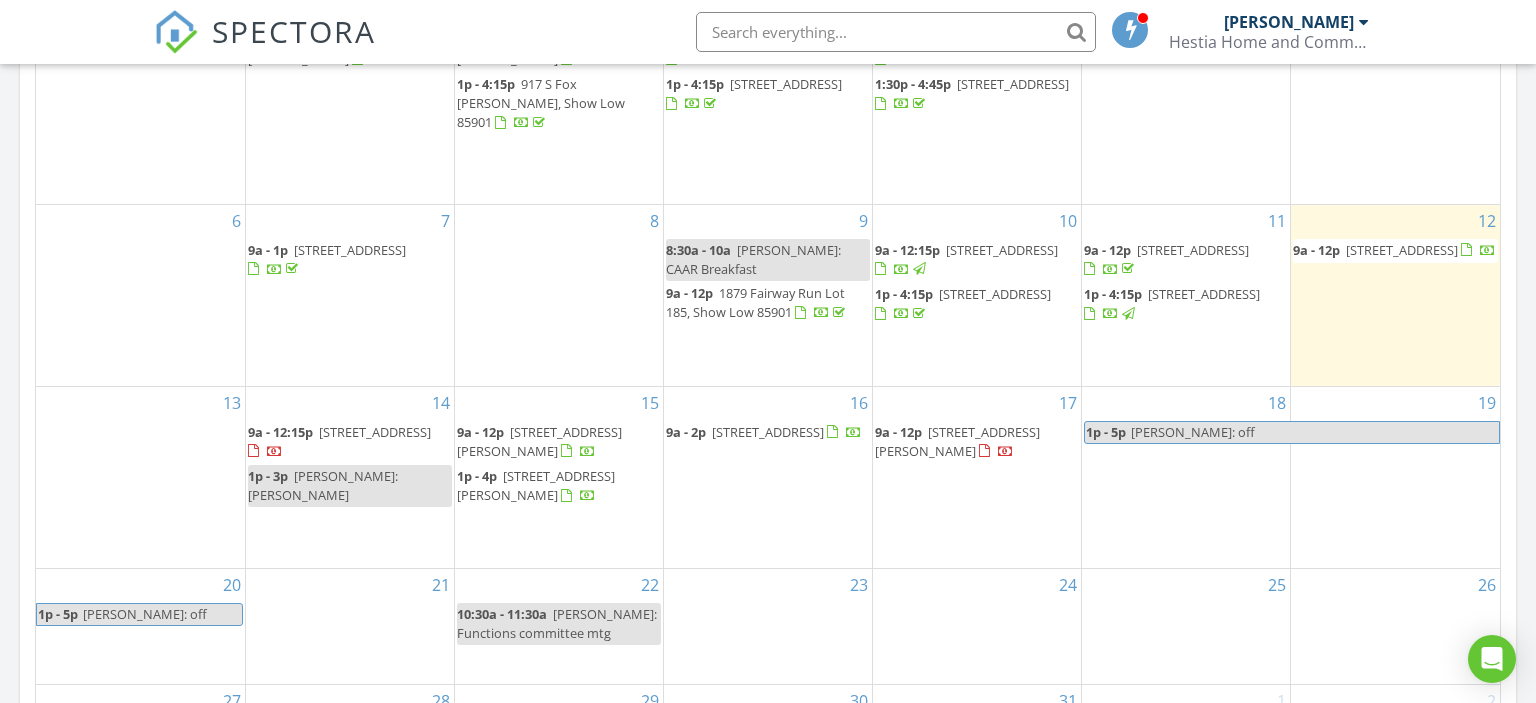 click on "5300 S Morgan Mountain Dr , Show Low 85901" at bounding box center [957, 441] 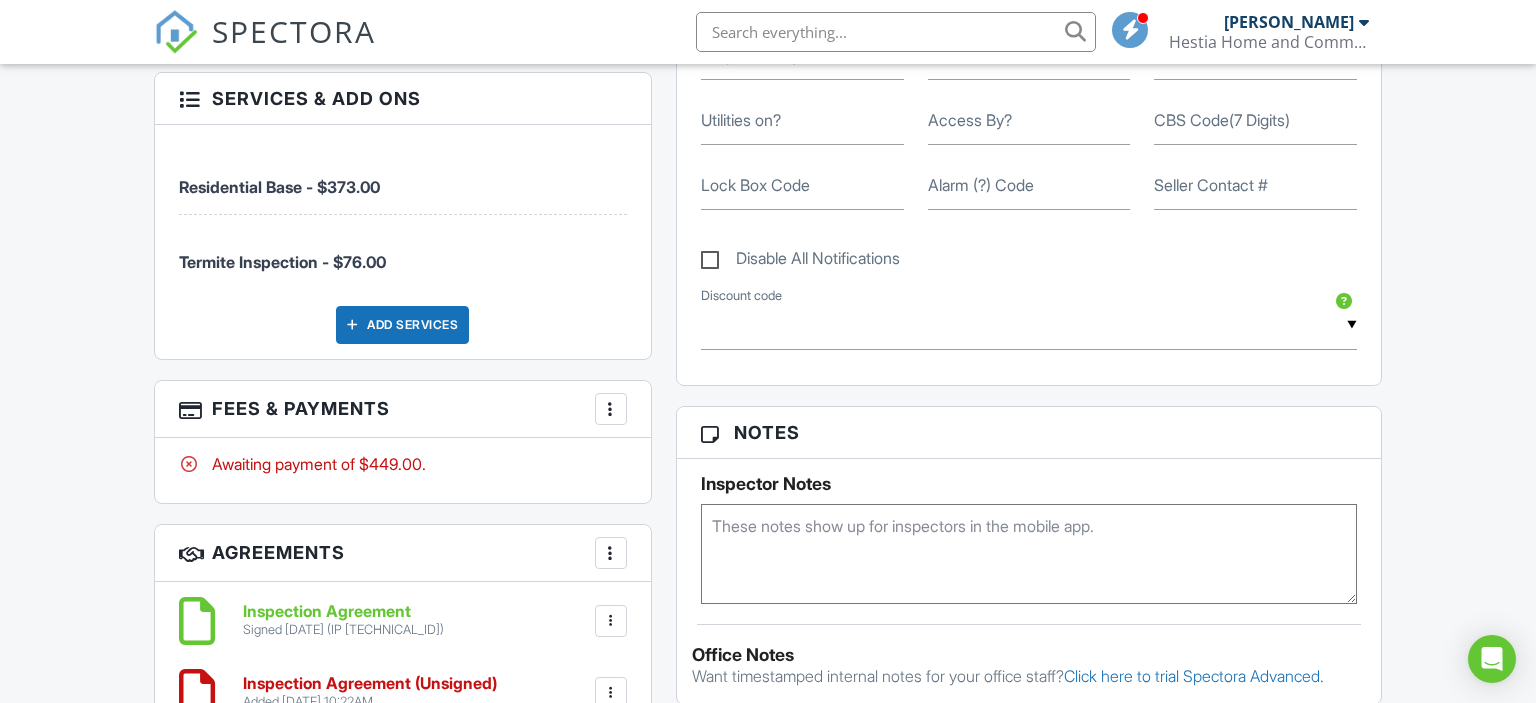 scroll, scrollTop: 1267, scrollLeft: 0, axis: vertical 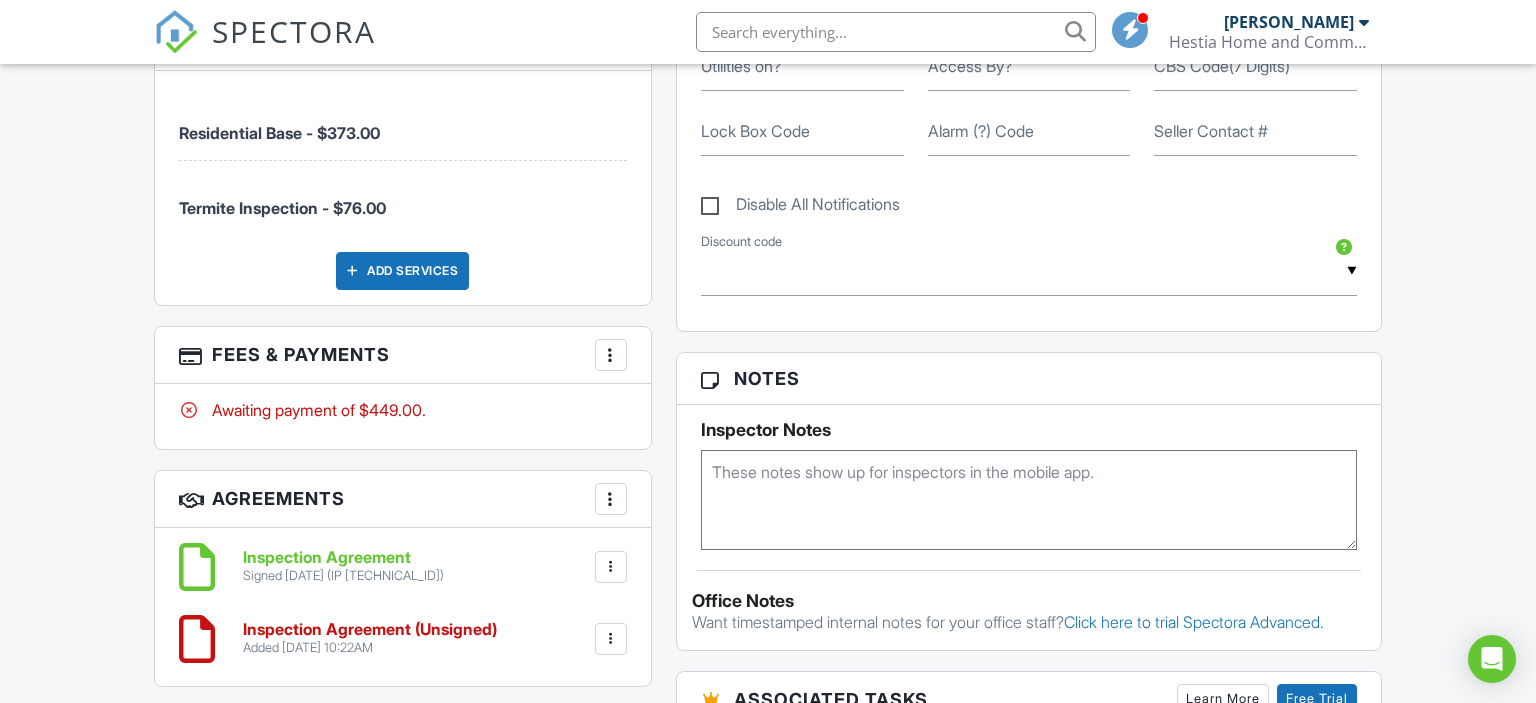 click at bounding box center [1029, 500] 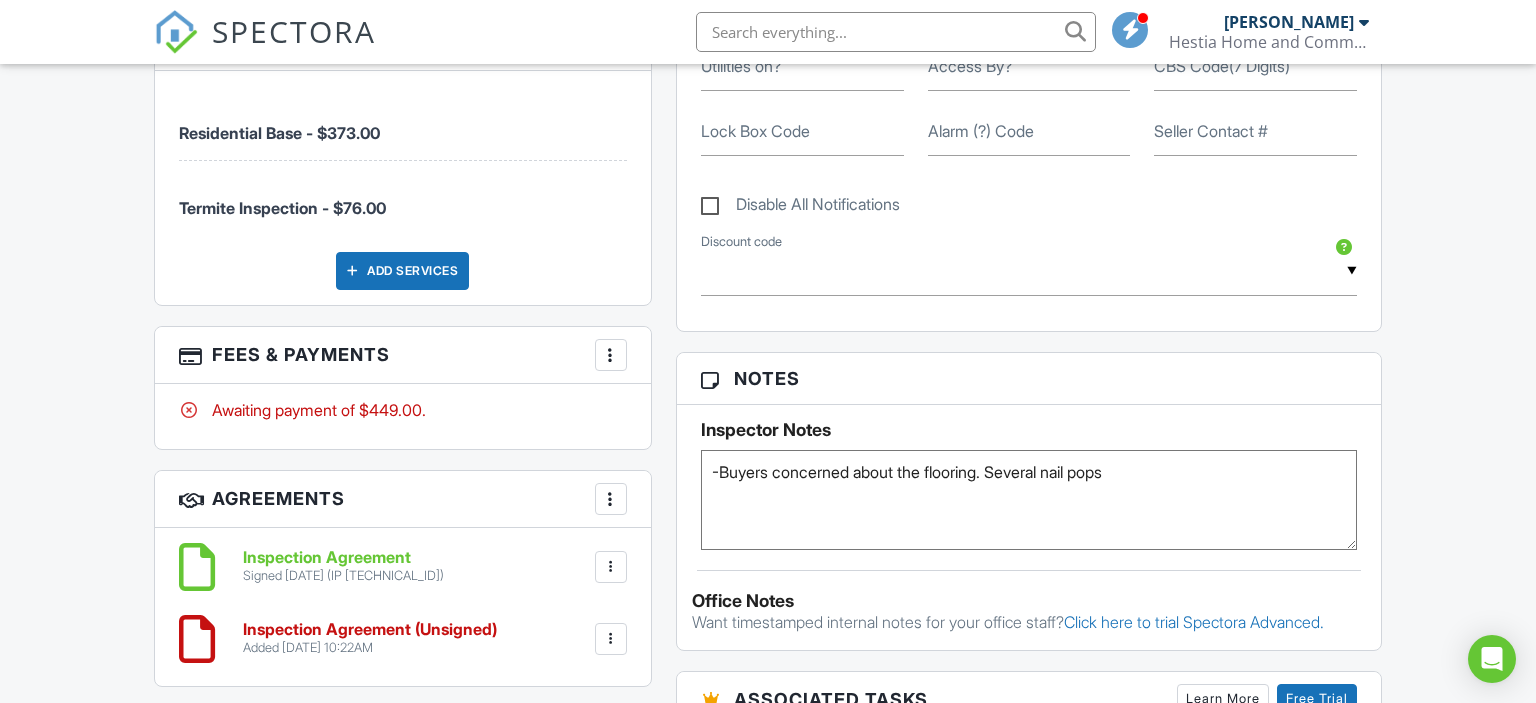click on "-Buyers concerned about the flooring. Several nail pops" at bounding box center (1029, 500) 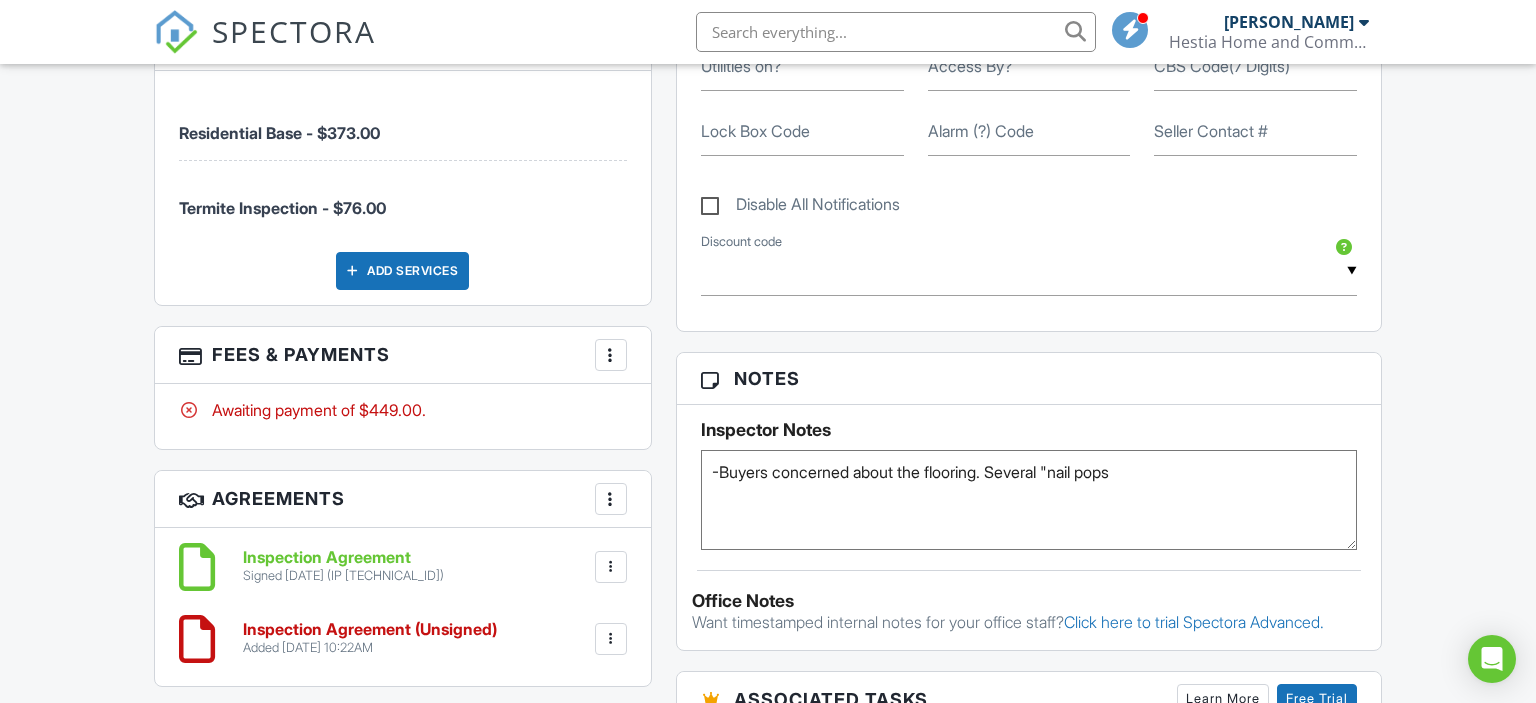click on "-Buyers concerned about the flooring. Several "nail pops" at bounding box center [1029, 500] 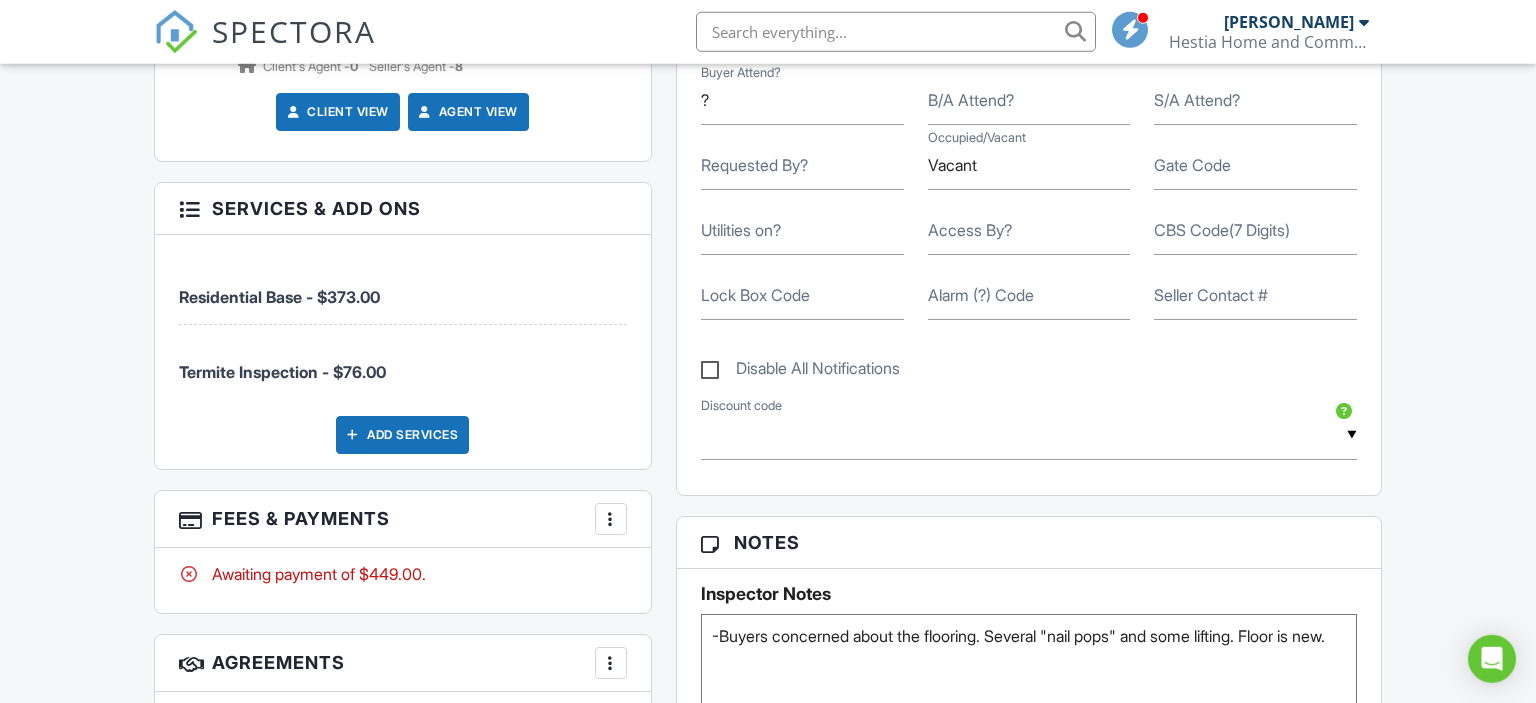scroll, scrollTop: 844, scrollLeft: 0, axis: vertical 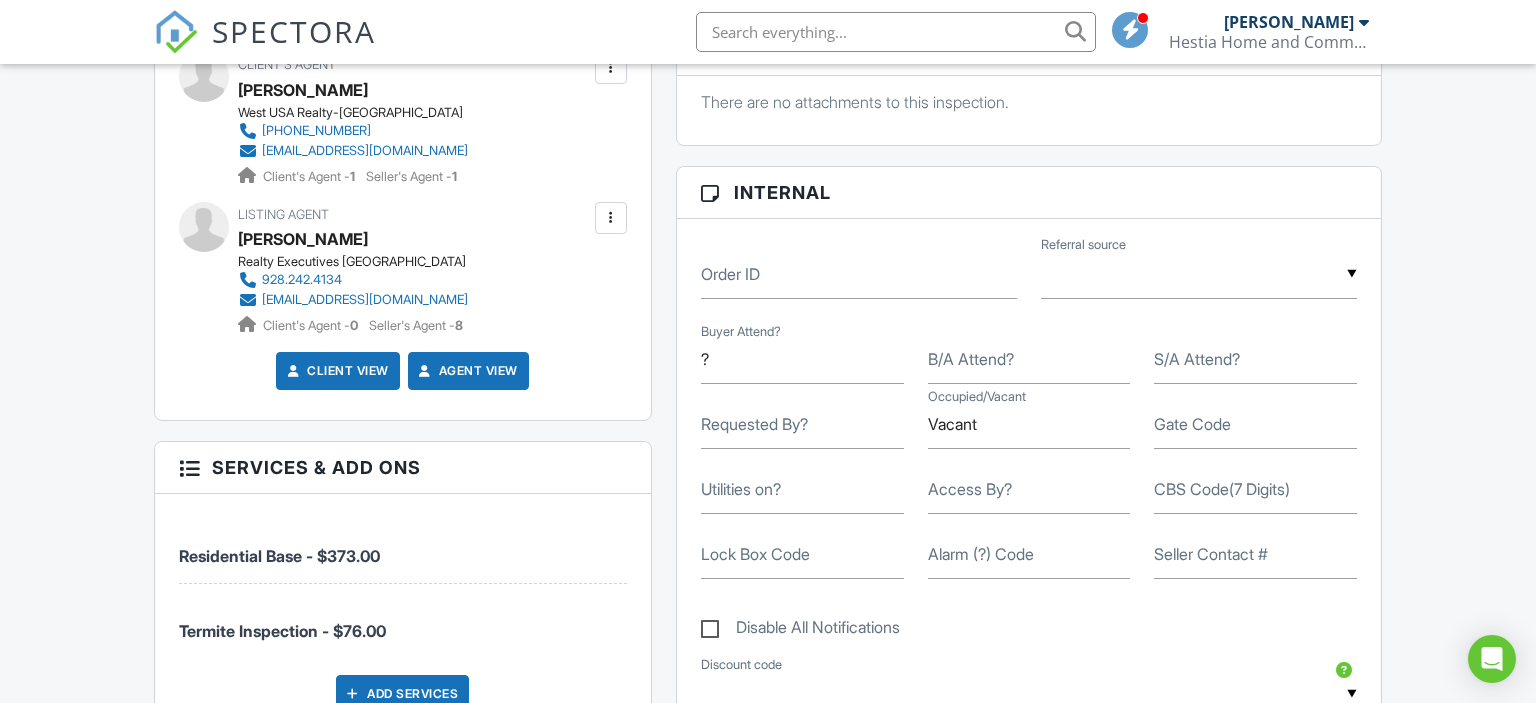 type on "-Buyers concerned about the flooring. Several "nail pops" and some lifting. Floor is new." 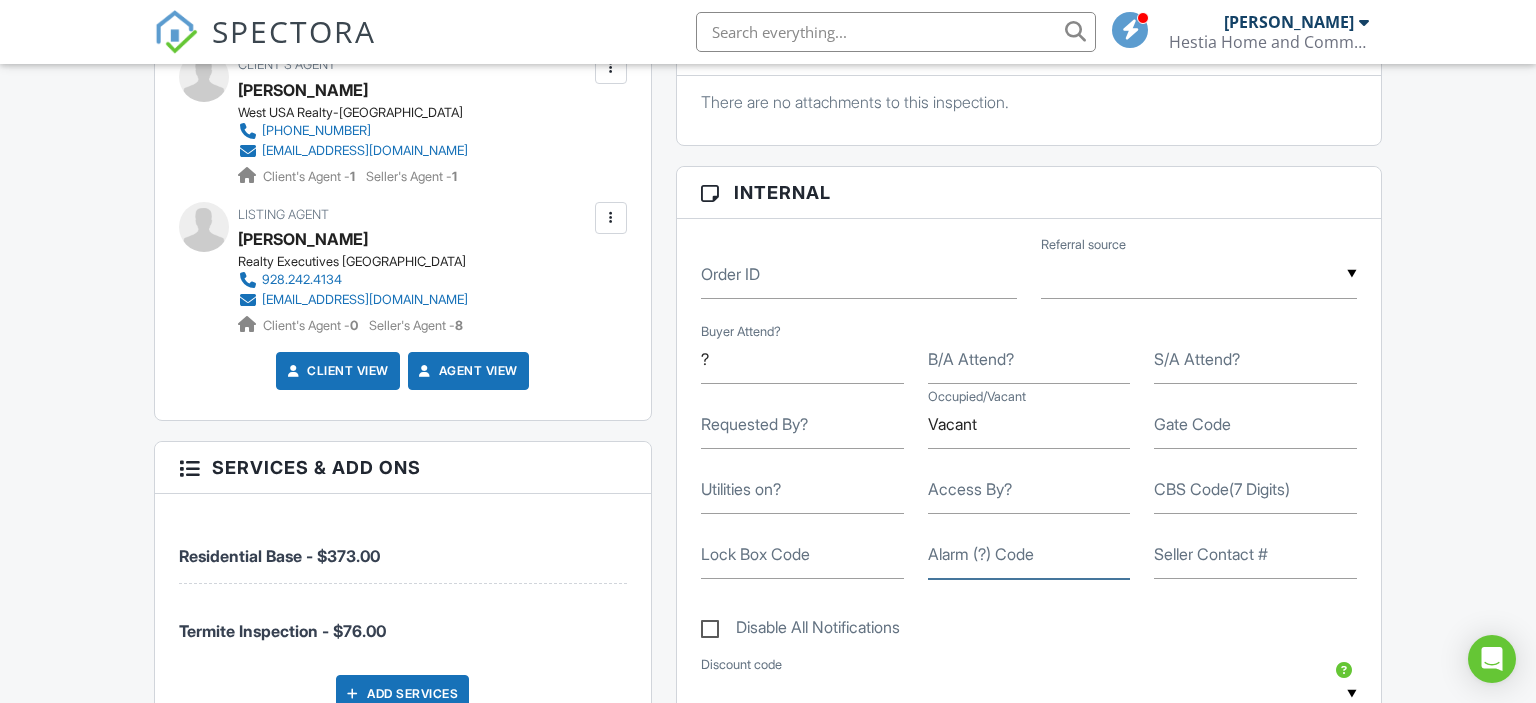 click on "Alarm (?) Code" at bounding box center [1029, 554] 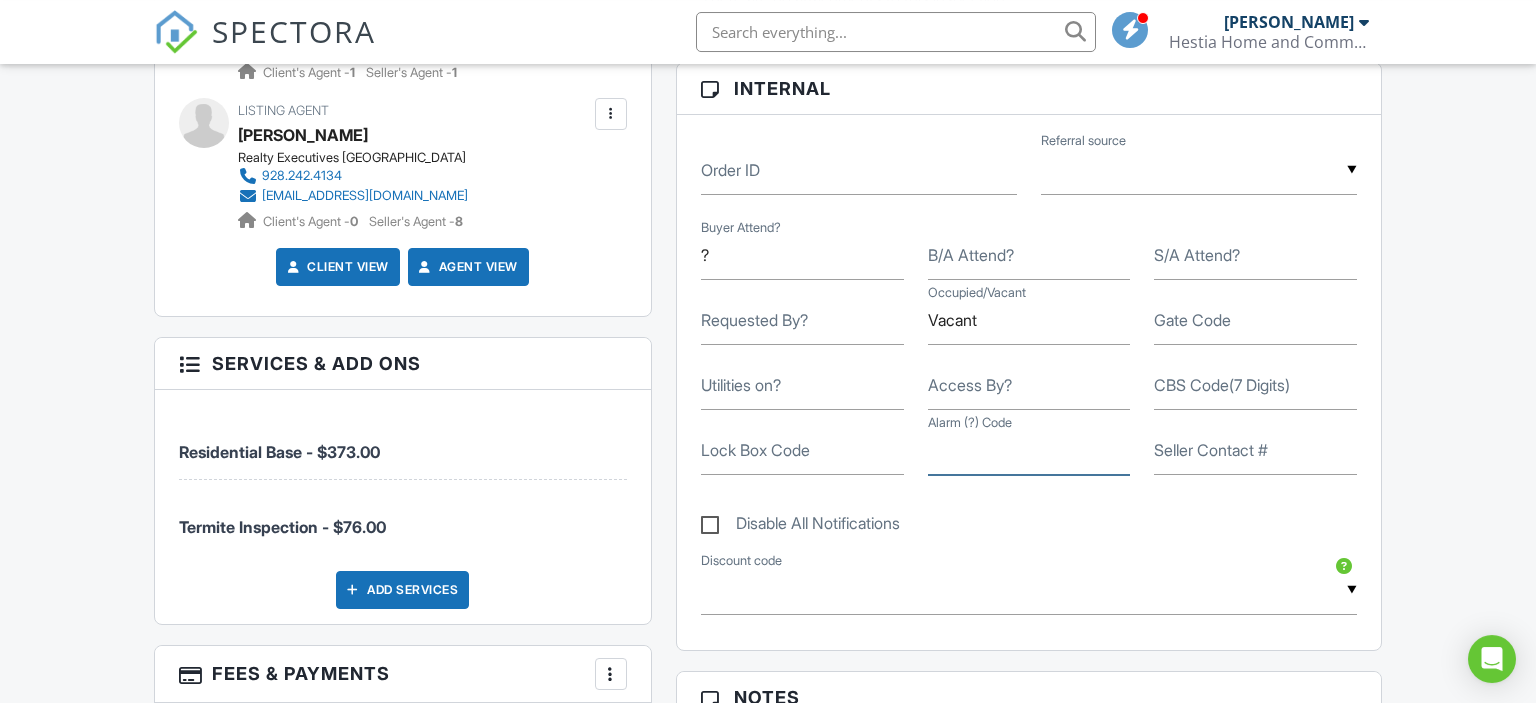 scroll, scrollTop: 950, scrollLeft: 0, axis: vertical 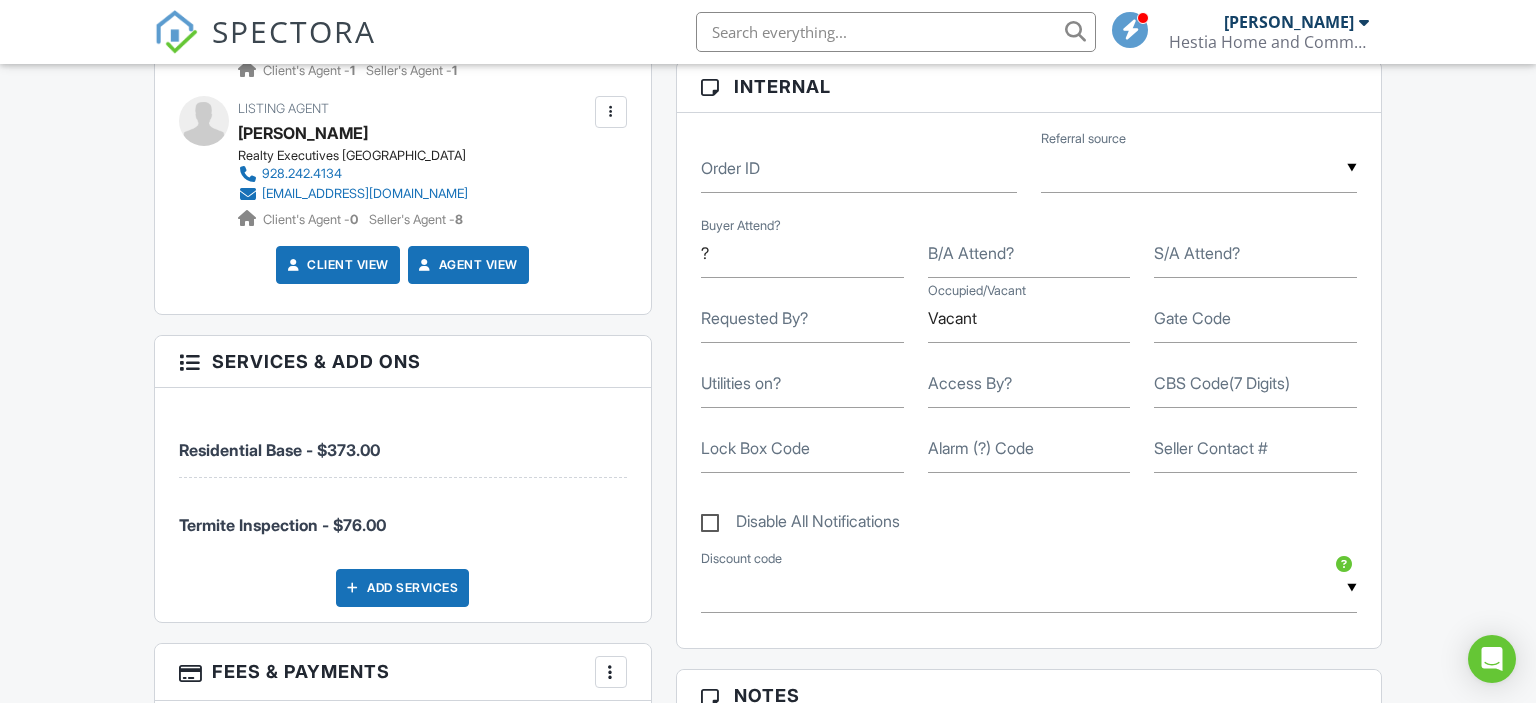 click on "Utilities on?" at bounding box center (741, 383) 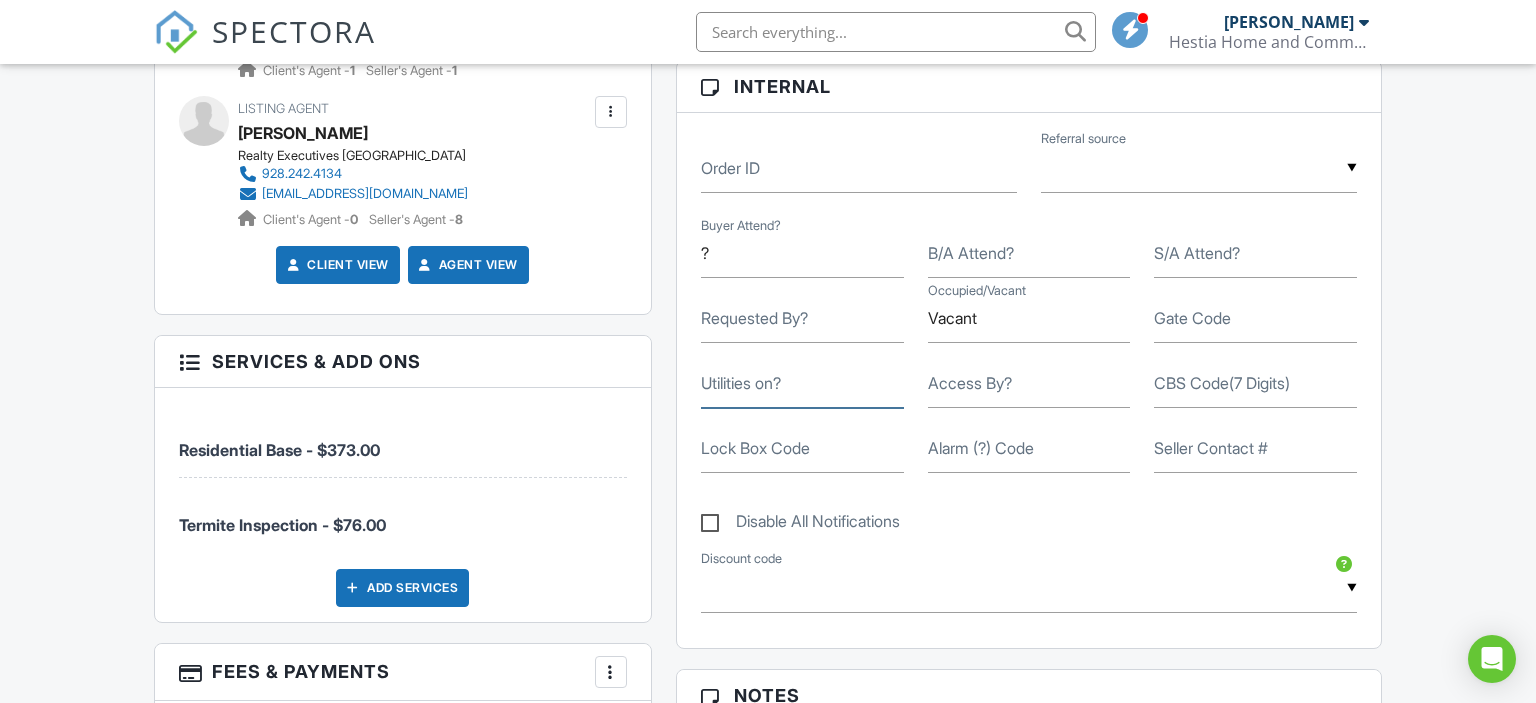 click on "Utilities on?" at bounding box center [802, 383] 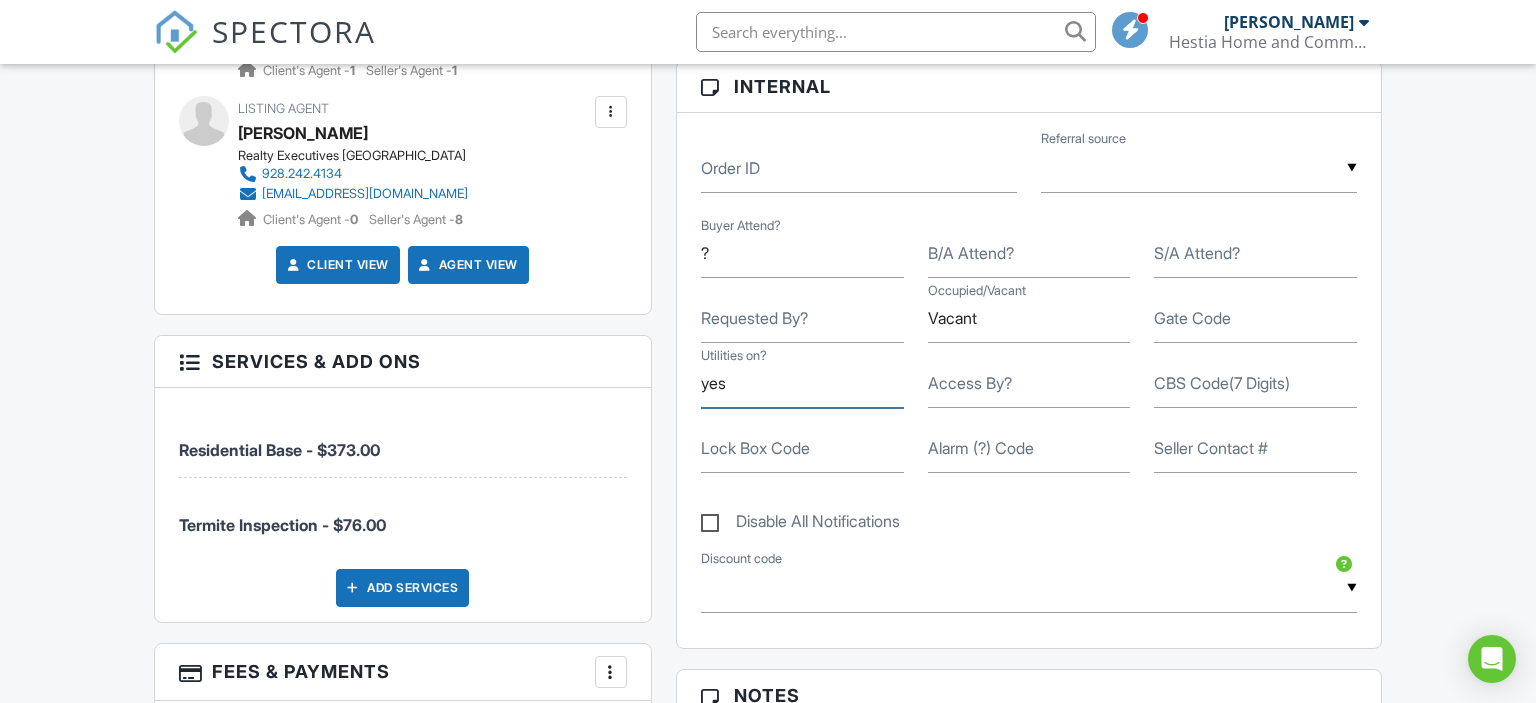 drag, startPoint x: 733, startPoint y: 382, endPoint x: 687, endPoint y: 388, distance: 46.389652 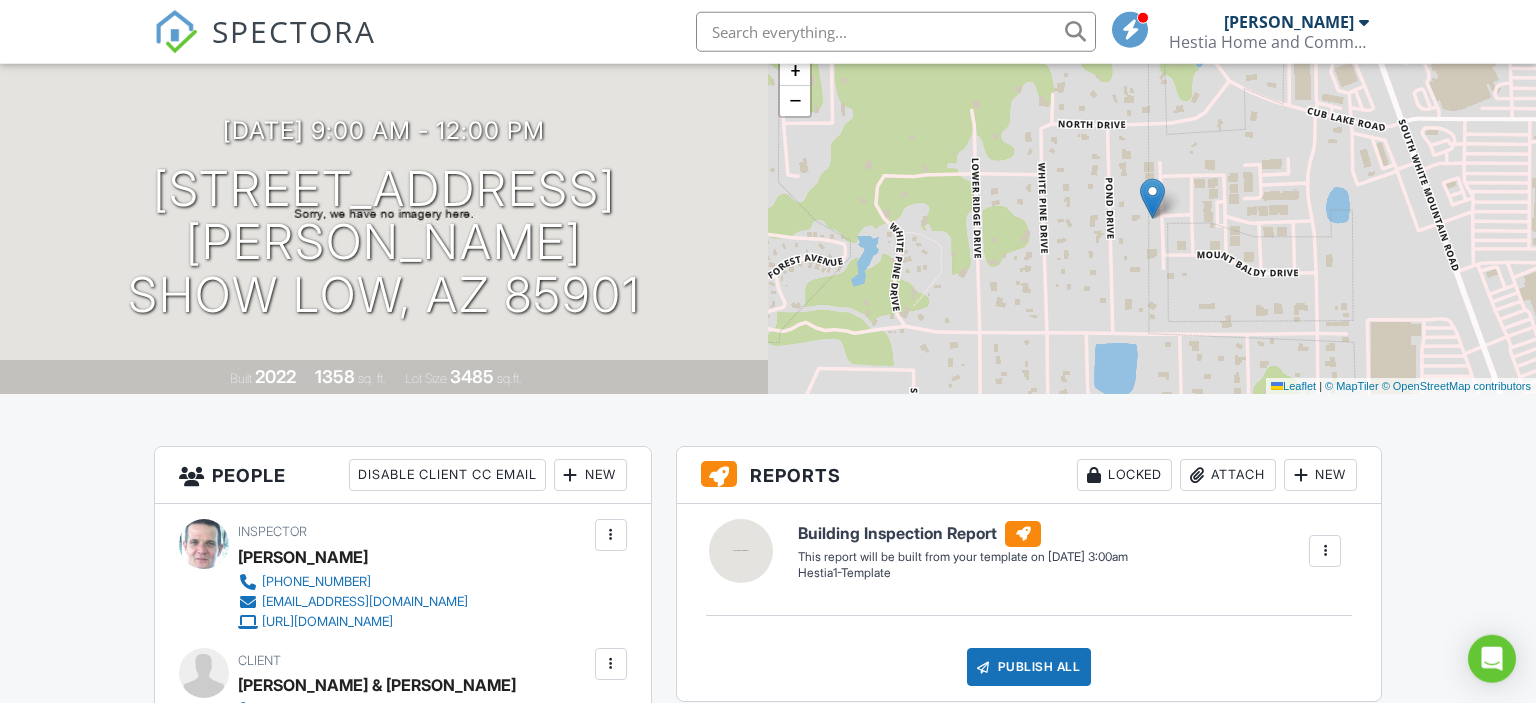 scroll, scrollTop: 105, scrollLeft: 0, axis: vertical 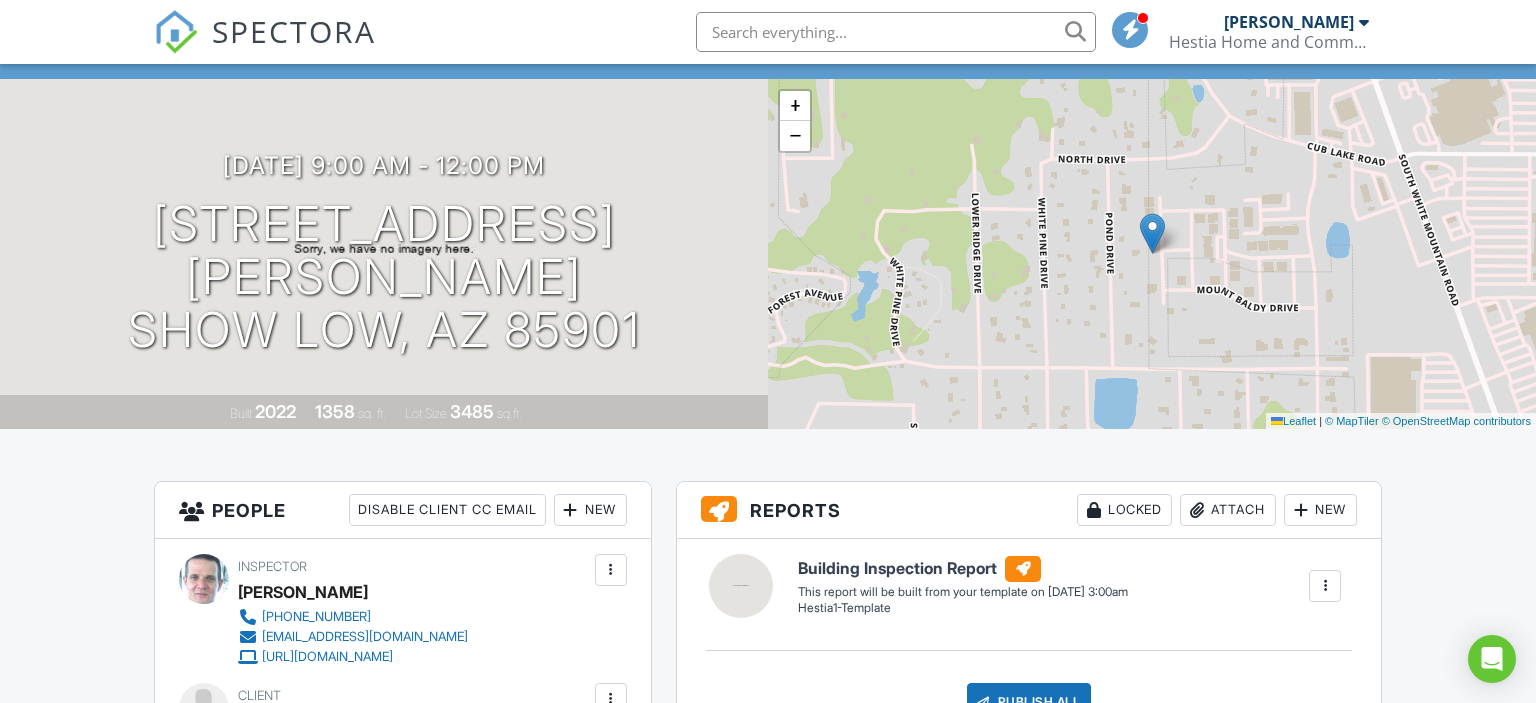 type on "Yes" 